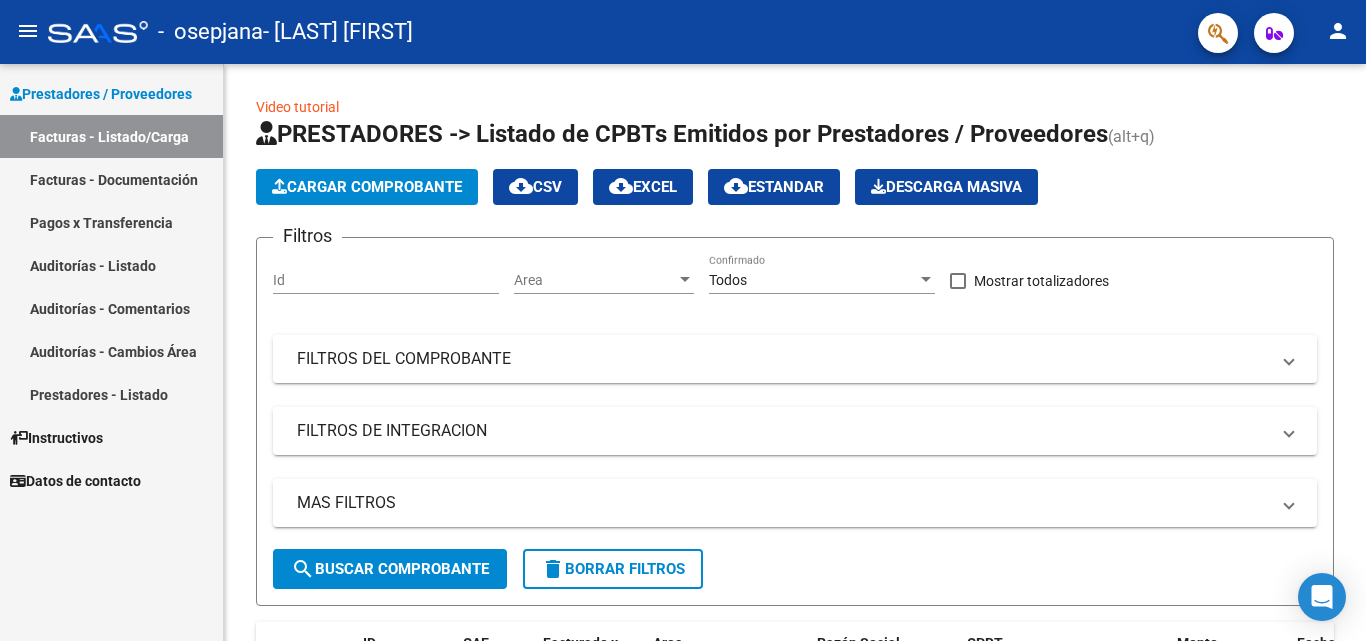 scroll, scrollTop: 0, scrollLeft: 0, axis: both 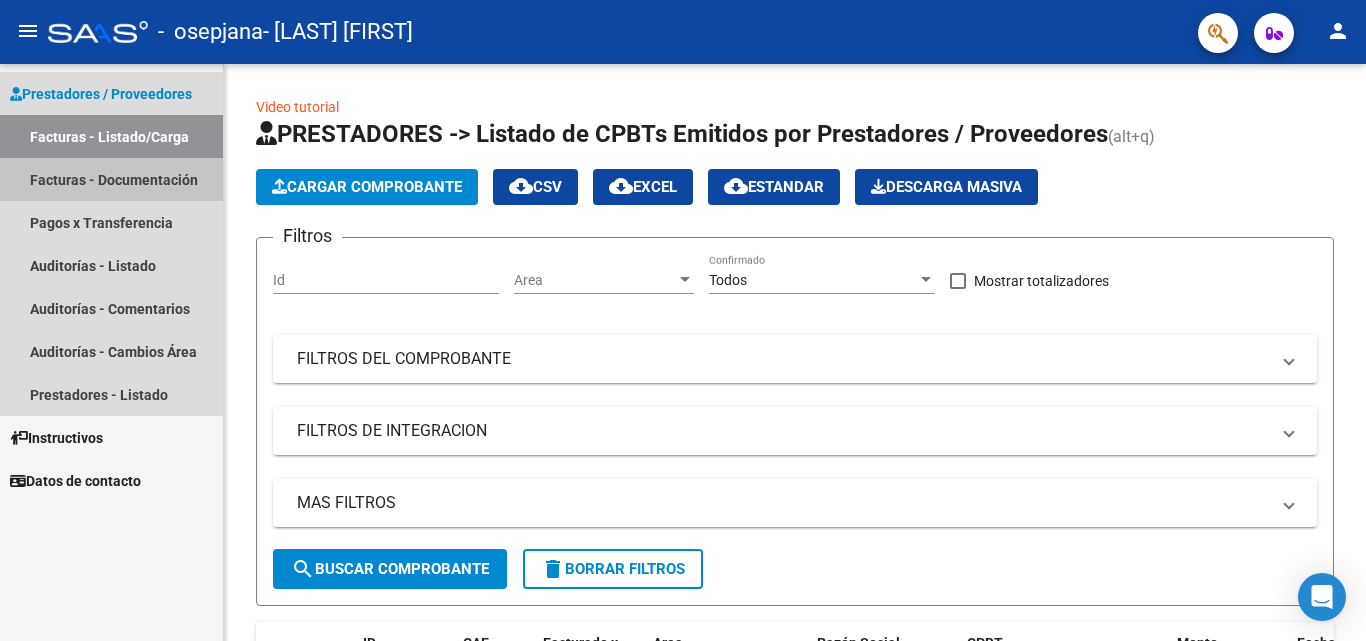 click on "Facturas - Documentación" at bounding box center [111, 179] 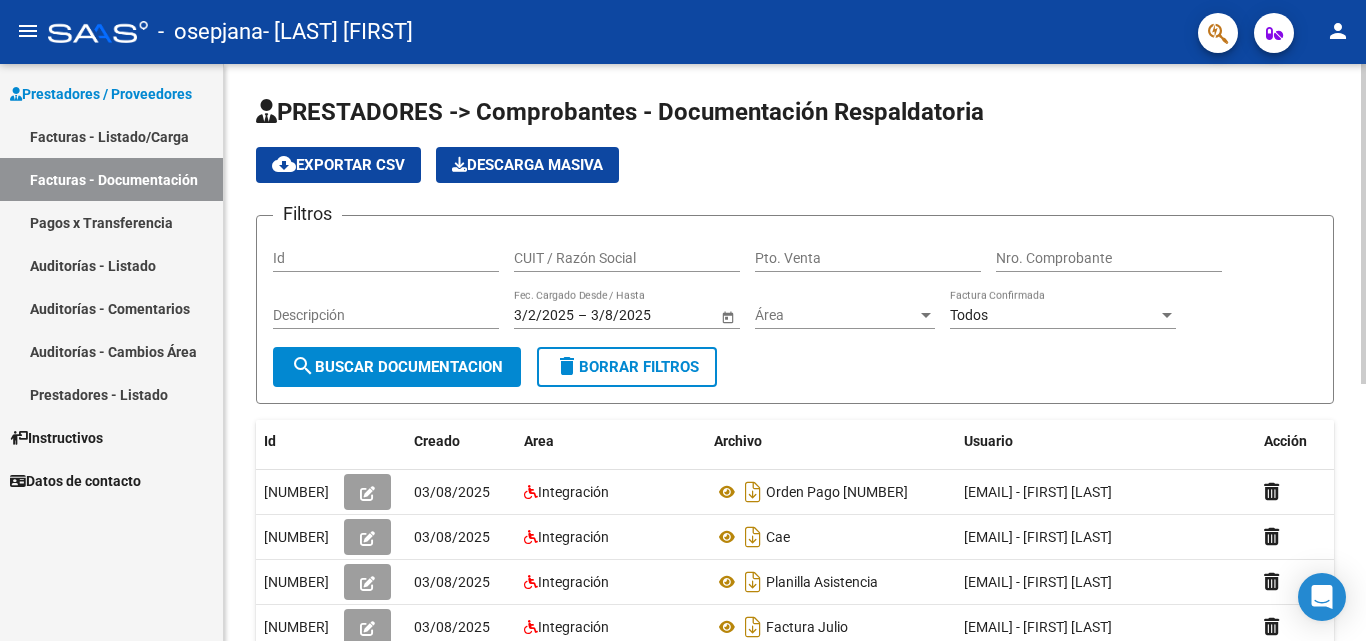 scroll, scrollTop: 465, scrollLeft: 0, axis: vertical 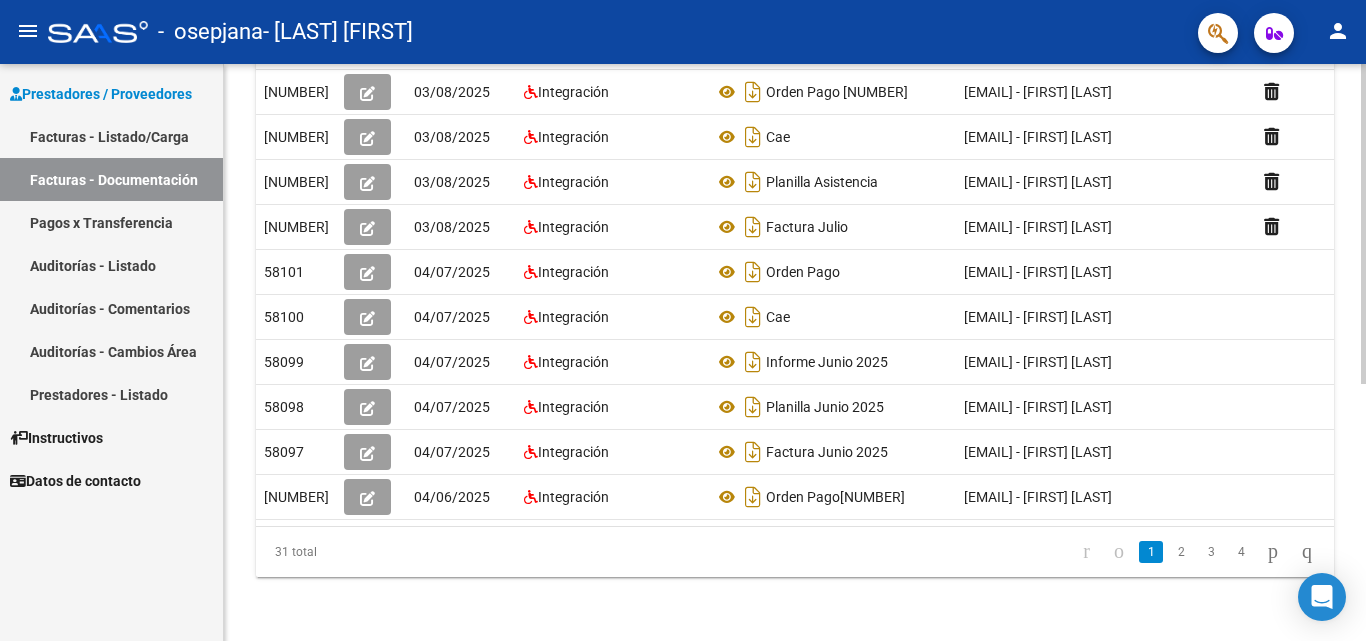 click 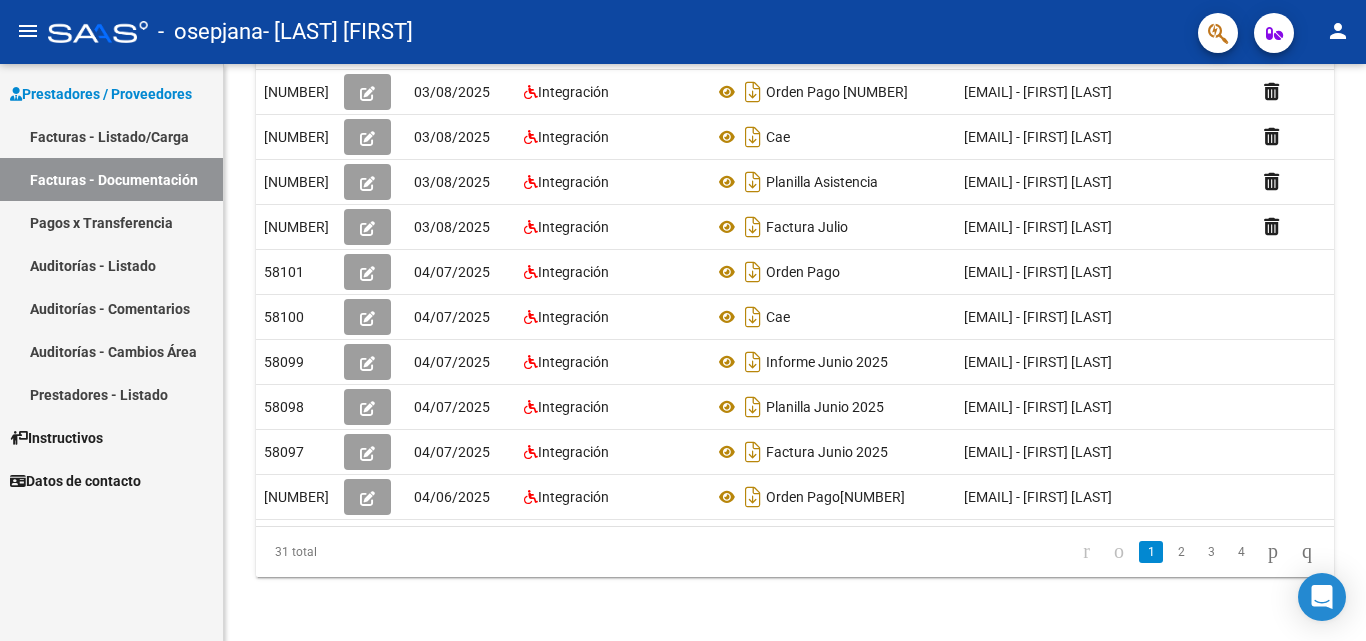 click on "Facturas - Listado/Carga" at bounding box center (111, 136) 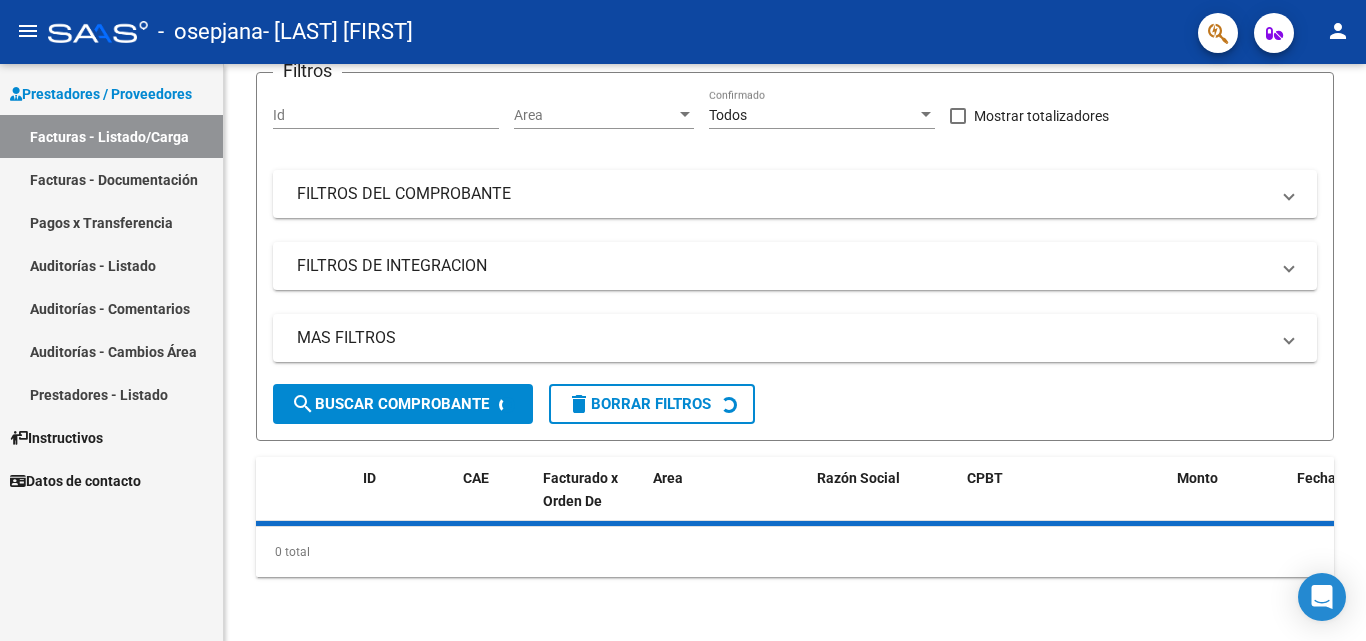 scroll, scrollTop: 0, scrollLeft: 0, axis: both 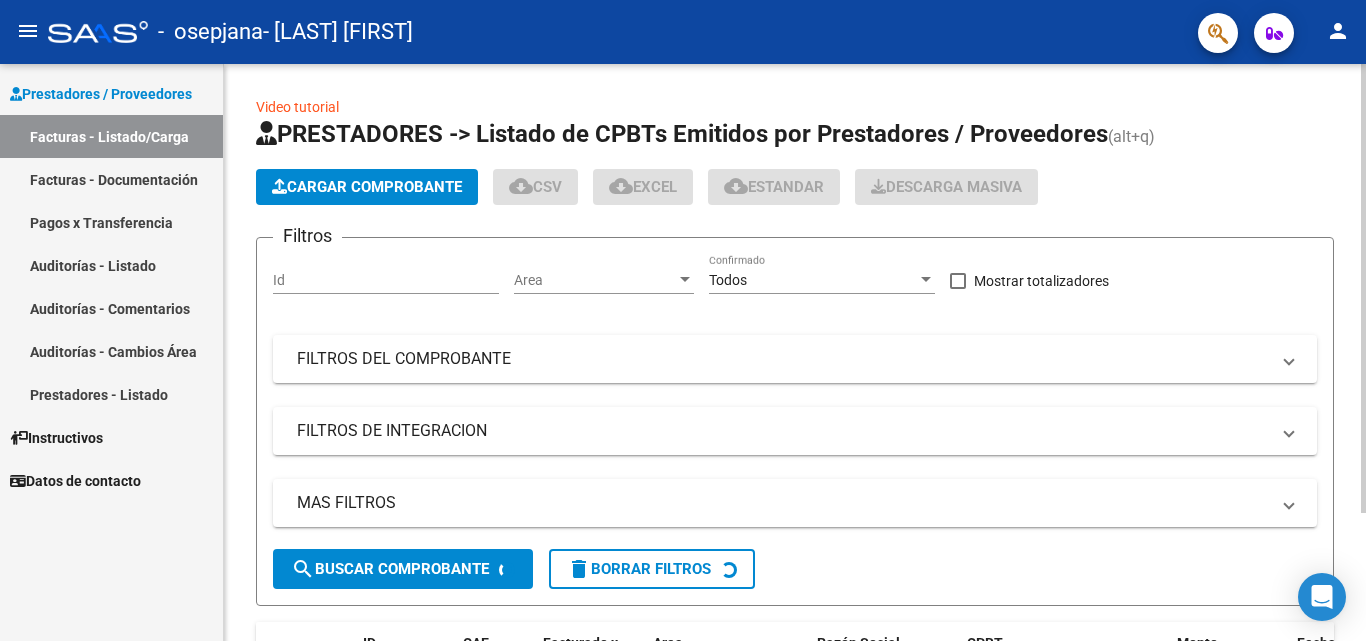 click on "Cargar Comprobante" 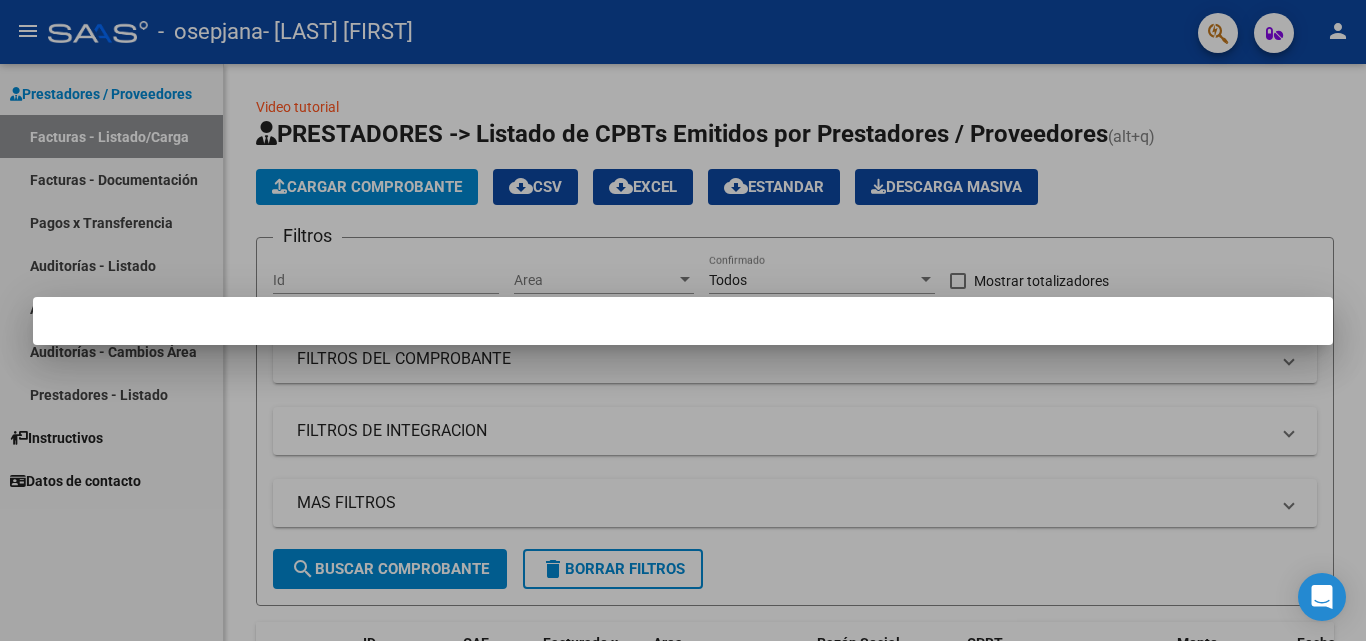 click at bounding box center [683, 320] 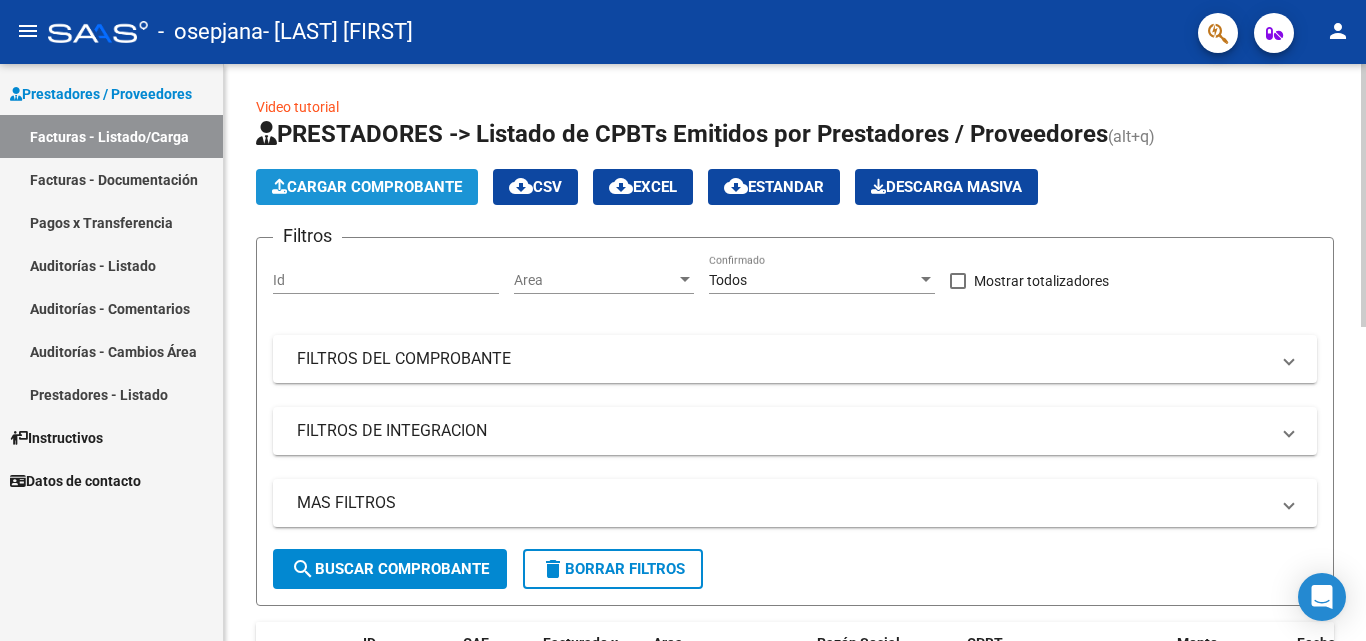 click on "Cargar Comprobante" 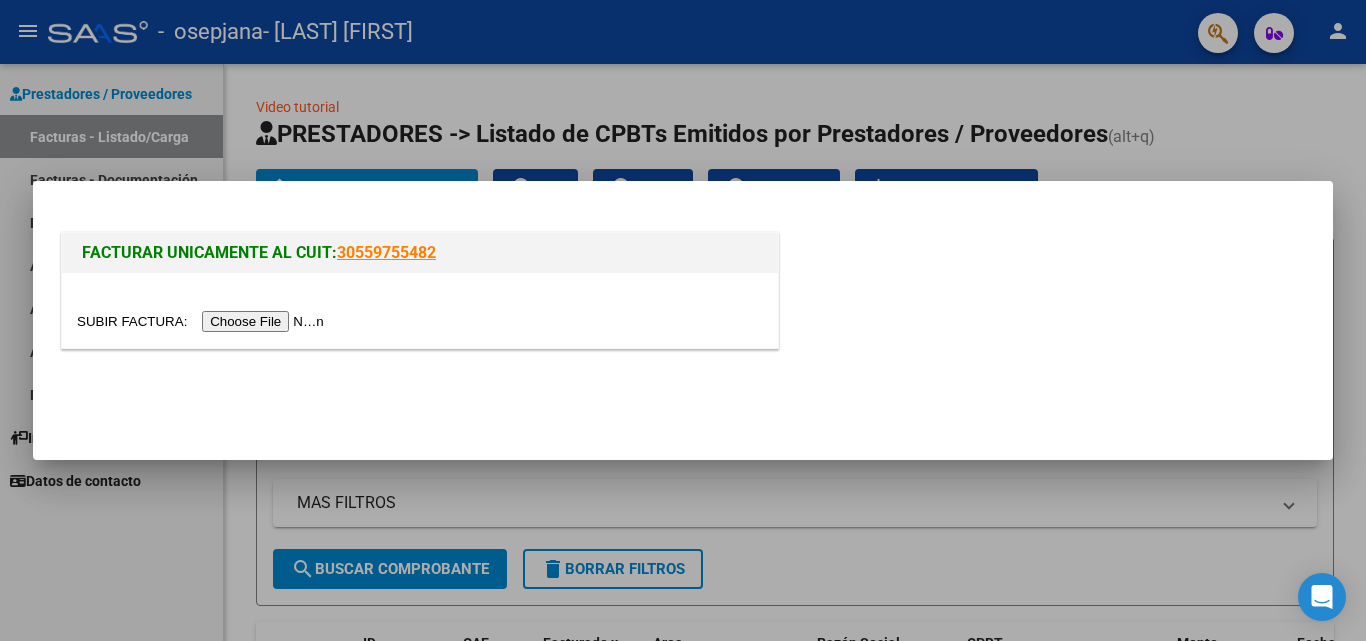 click at bounding box center (683, 320) 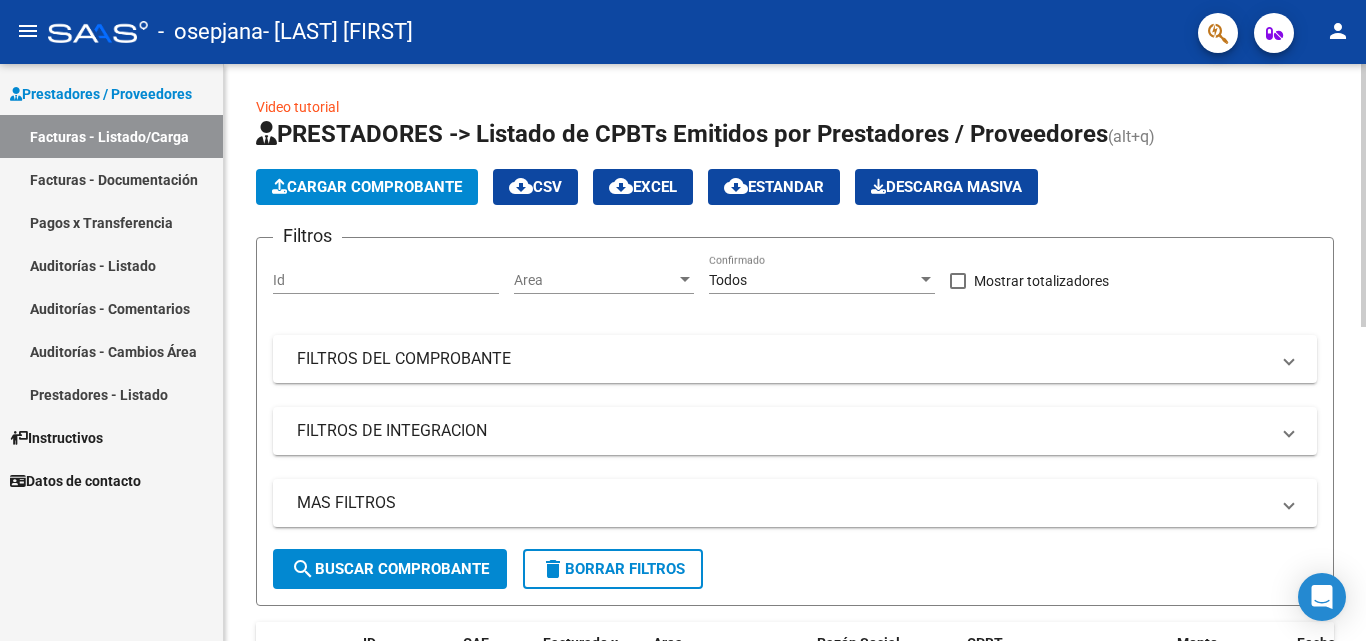 scroll, scrollTop: 577, scrollLeft: 0, axis: vertical 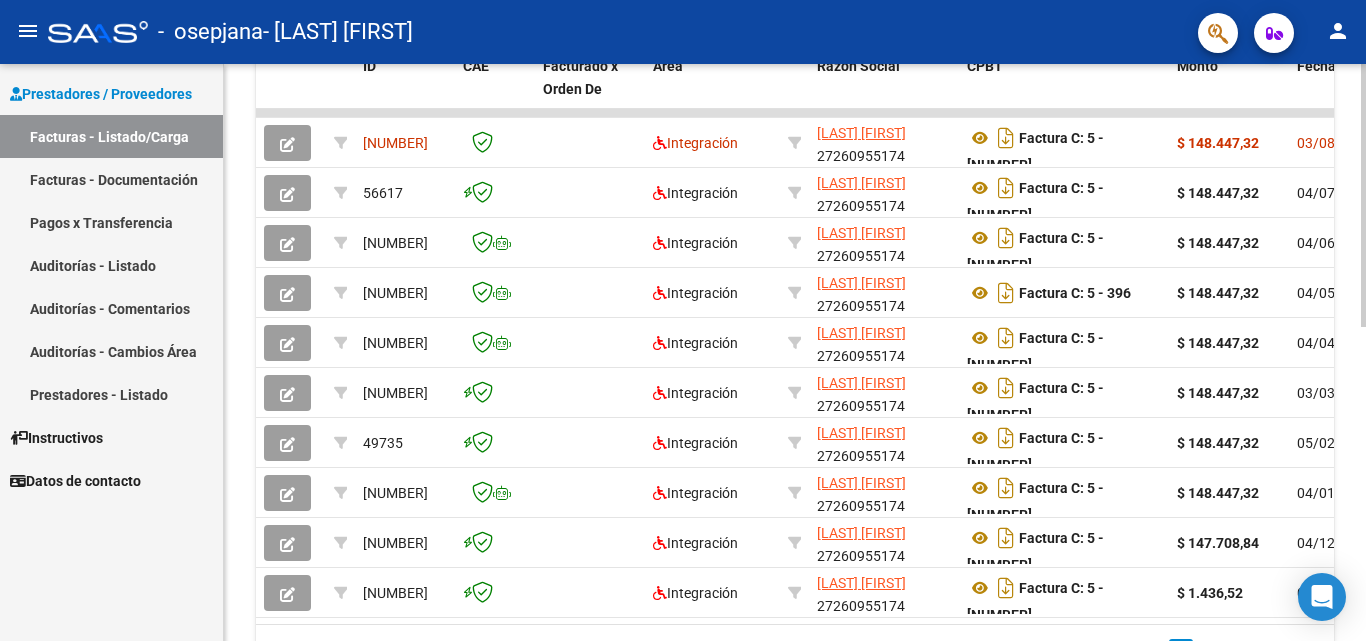 click 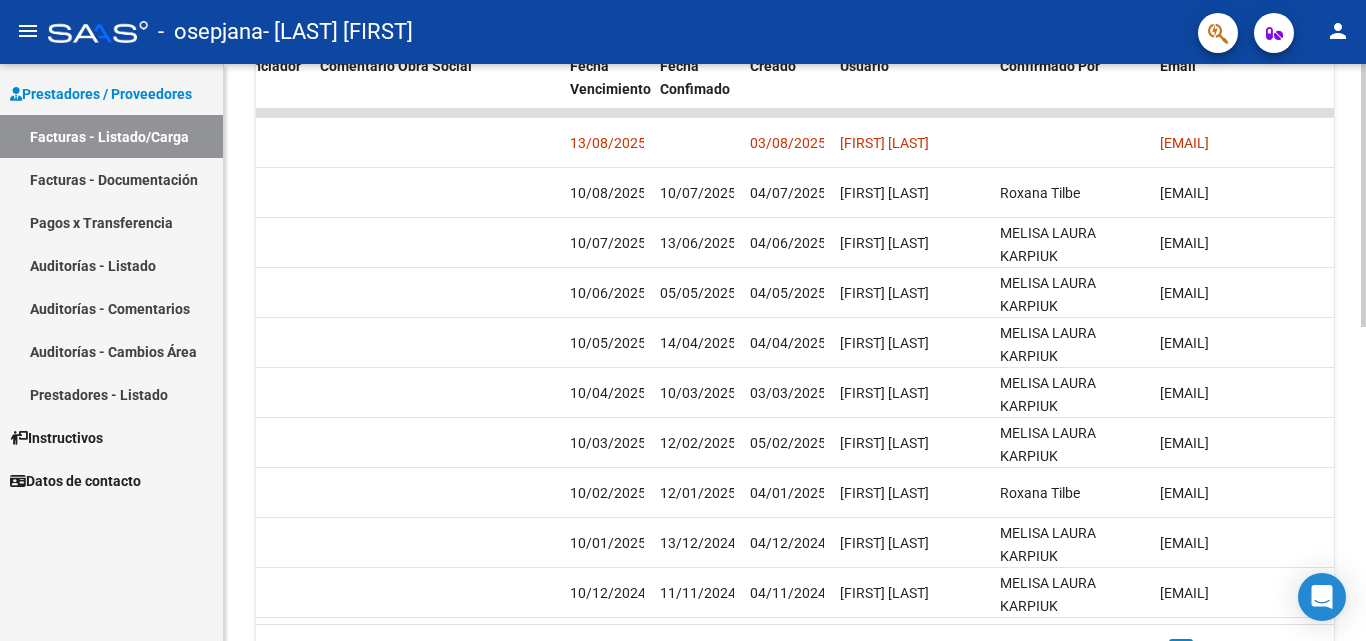 scroll, scrollTop: 0, scrollLeft: 3138, axis: horizontal 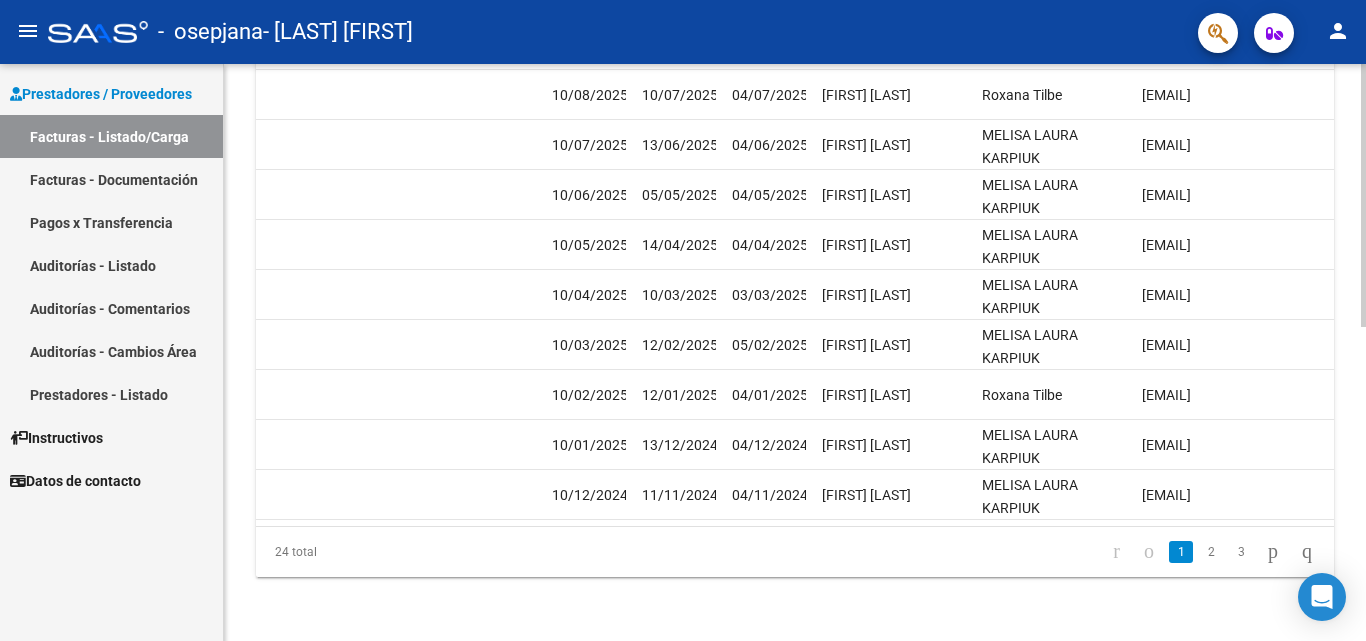 click 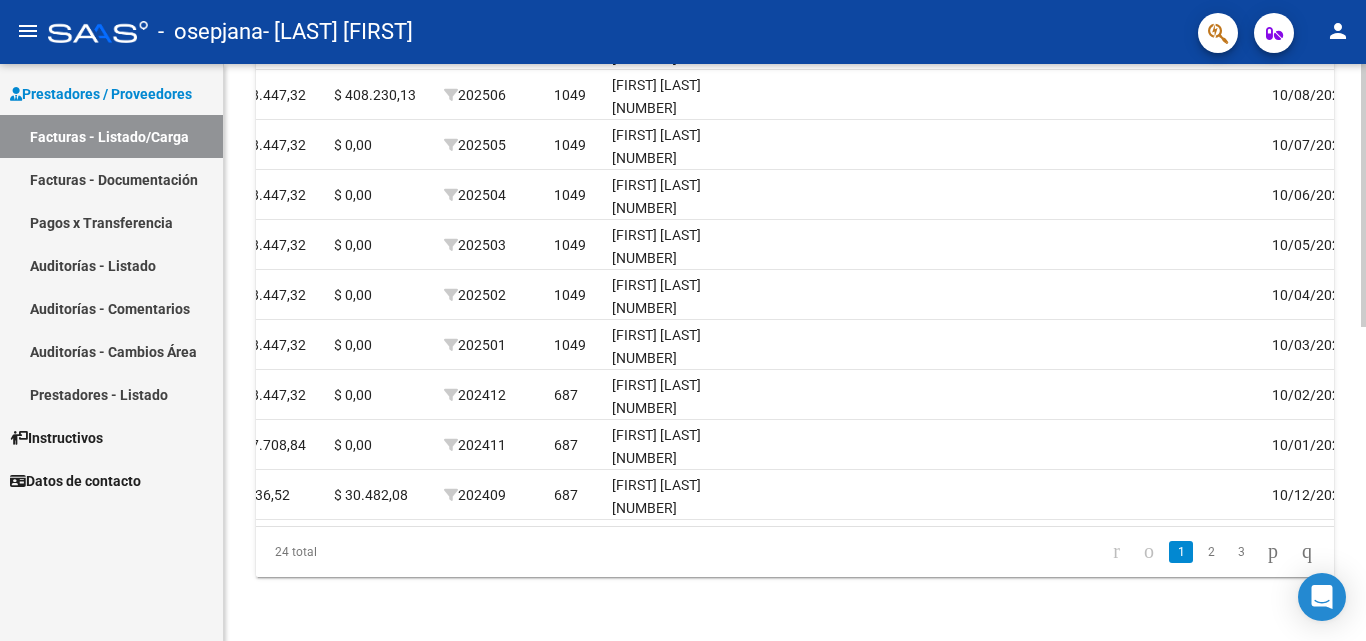 scroll, scrollTop: 0, scrollLeft: 1475, axis: horizontal 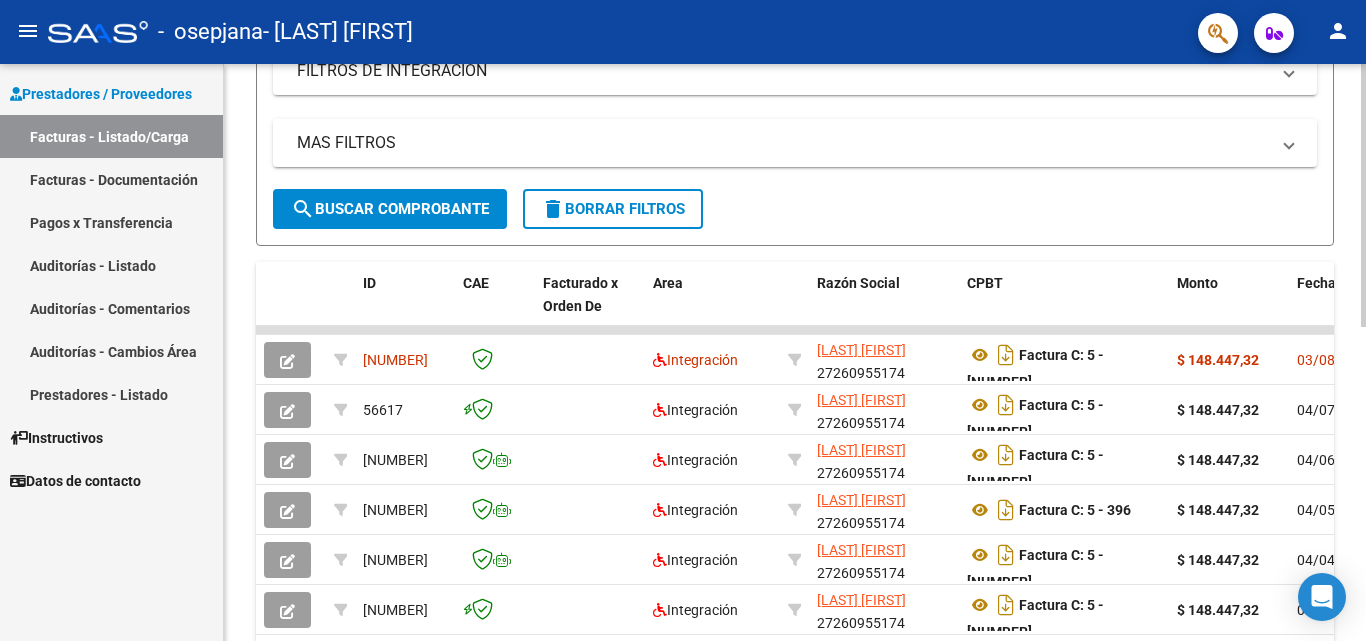click on "Video tutorial   PRESTADORES -> Listado de CPBTs Emitidos por Prestadores / Proveedores (alt+q)   Cargar Comprobante
cloud_download  CSV  cloud_download  EXCEL  cloud_download  Estandar   Descarga Masiva
Filtros Id Area Area Todos Confirmado   Mostrar totalizadores   FILTROS DEL COMPROBANTE  Comprobante Tipo Comprobante Tipo Start date – End date Fec. Comprobante Desde / Hasta Días Emisión Desde(cant. días) Días Emisión Hasta(cant. días) CUIT / Razón Social Pto. Venta Nro. Comprobante Código SSS CAE Válido CAE Válido Todos Cargado Módulo Hosp. Todos Tiene facturacion Apócrifa Hospital Refes  FILTROS DE INTEGRACION  Período De Prestación Campos del Archivo de Rendición Devuelto x SSS (dr_envio) Todos Rendido x SSS (dr_envio) Tipo de Registro Tipo de Registro Período Presentación Período Presentación Campos del Legajo Asociado (preaprobación) Afiliado Legajo (cuil/nombre) Todos Solo facturas preaprobadas  MAS FILTROS  Todos Con Doc. Respaldatoria Todos Con Trazabilidad Todos – – 0" 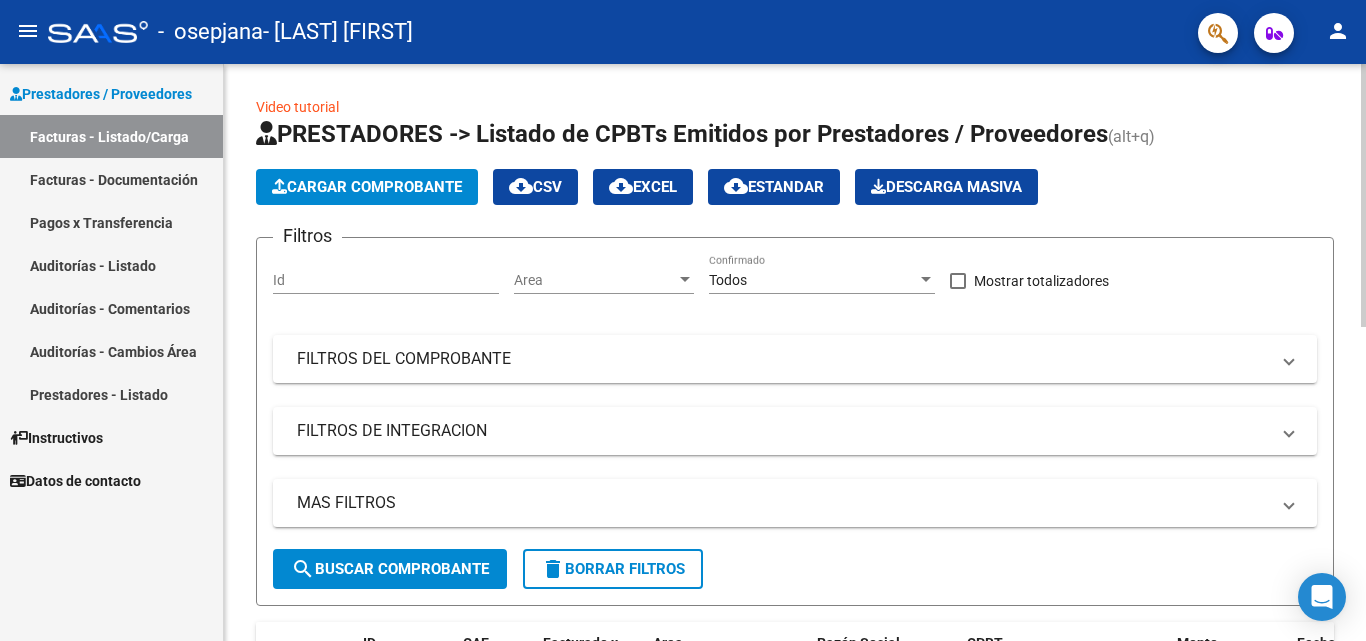 click 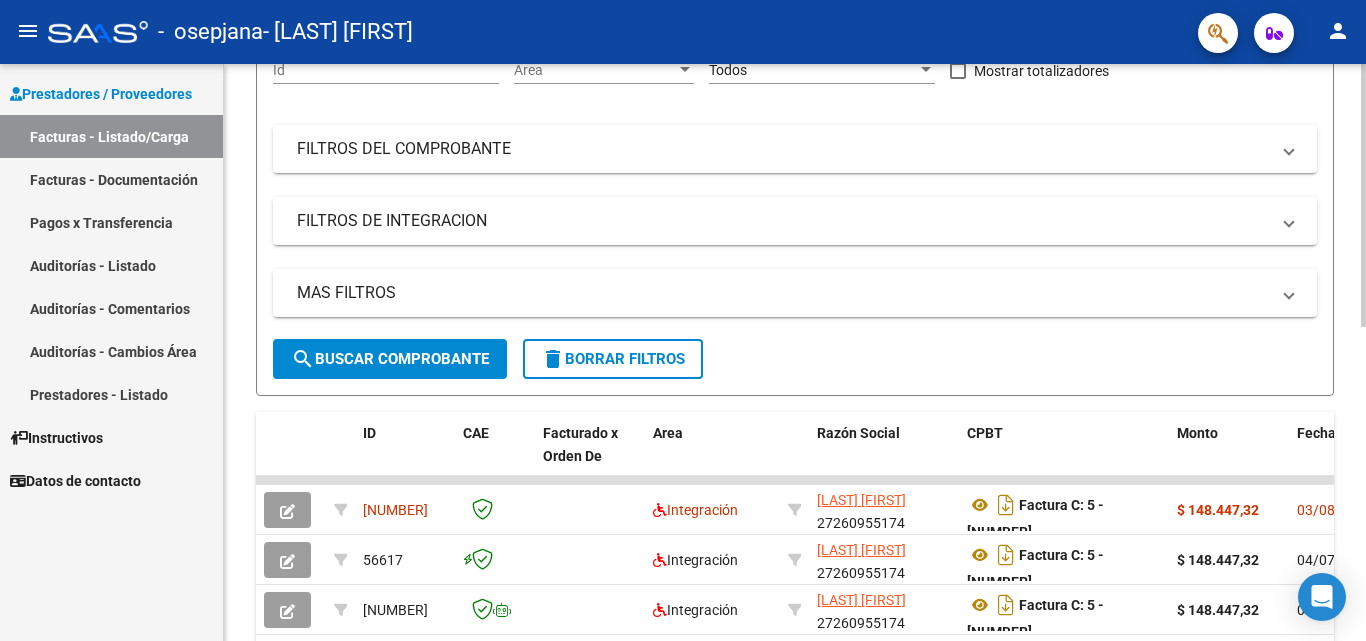 scroll, scrollTop: 216, scrollLeft: 0, axis: vertical 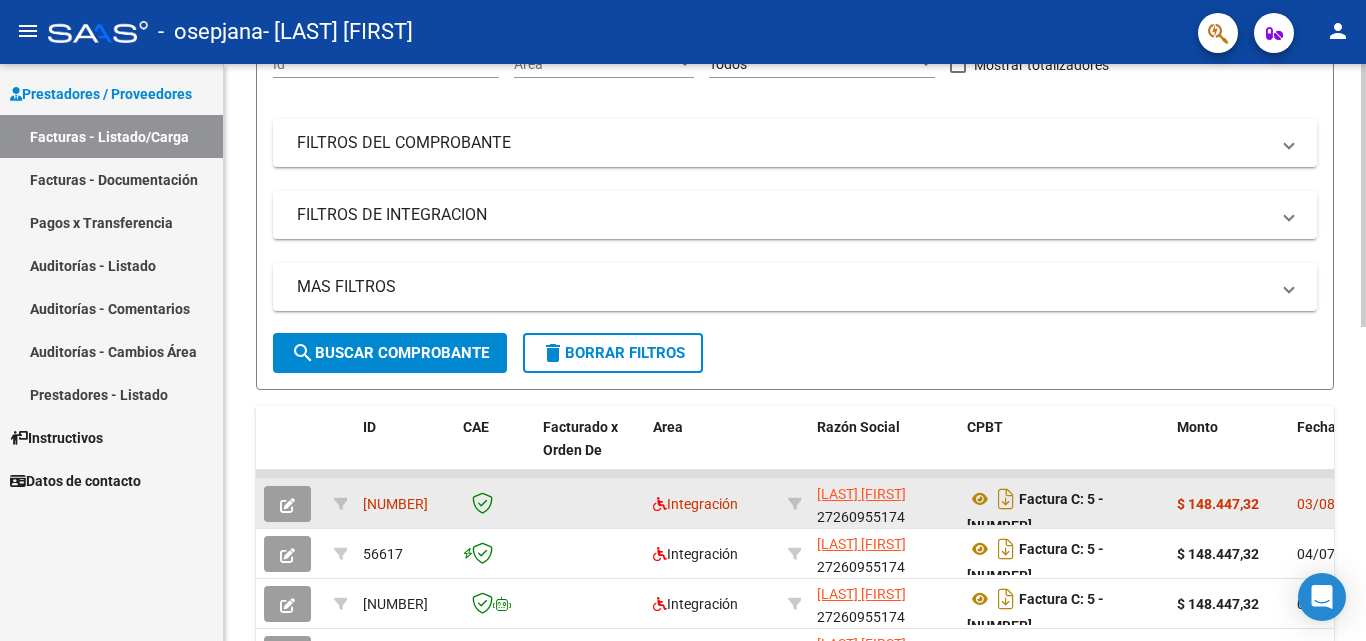 click 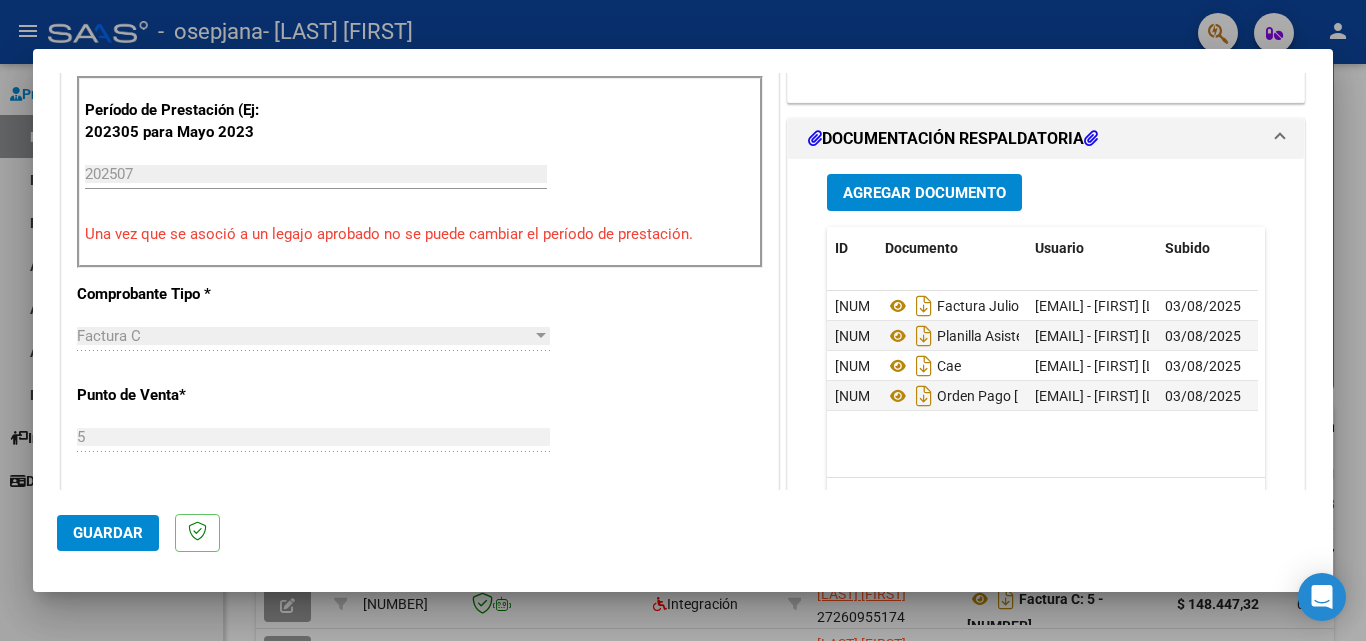 scroll, scrollTop: 560, scrollLeft: 0, axis: vertical 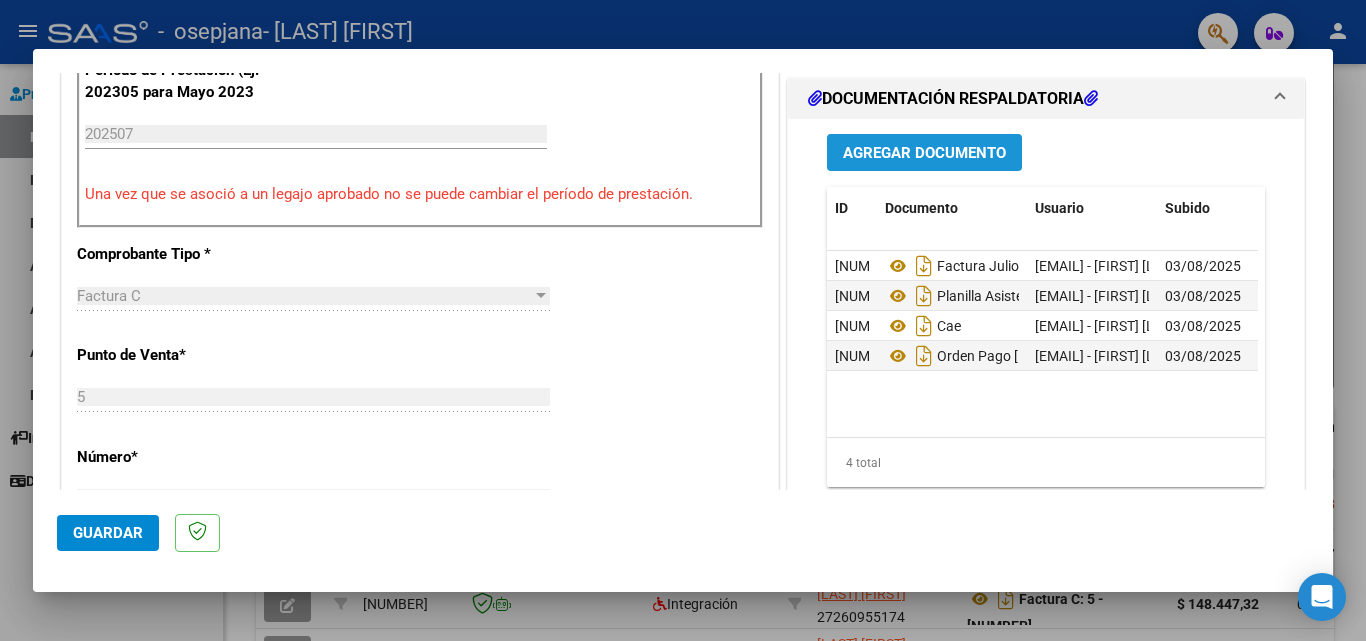 click on "Agregar Documento" at bounding box center (924, 153) 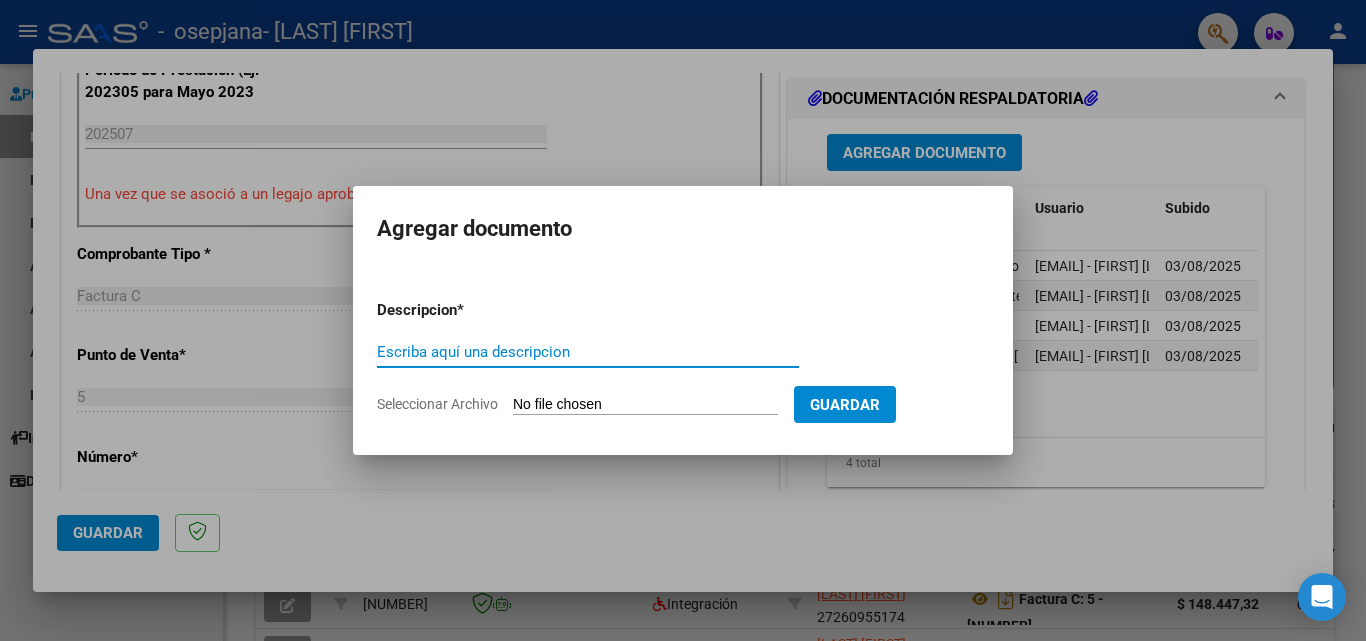 click on "Escriba aquí una descripcion" at bounding box center (588, 352) 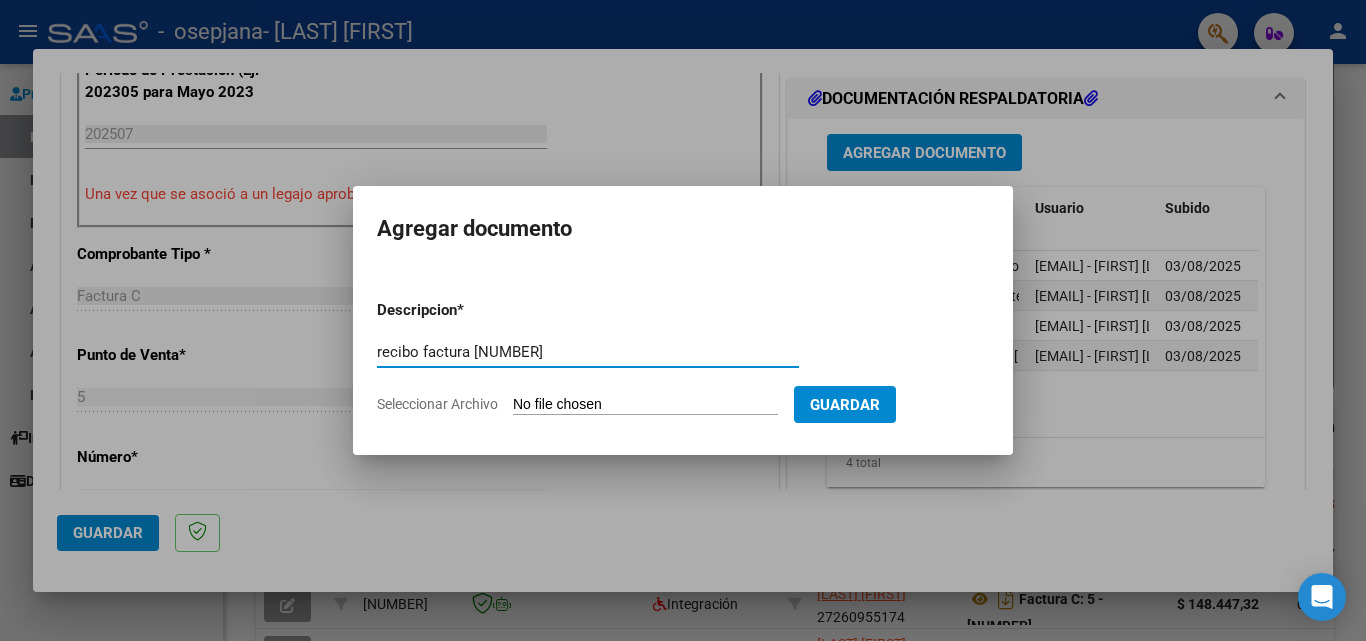 type on "recibo factura [NUMBER]" 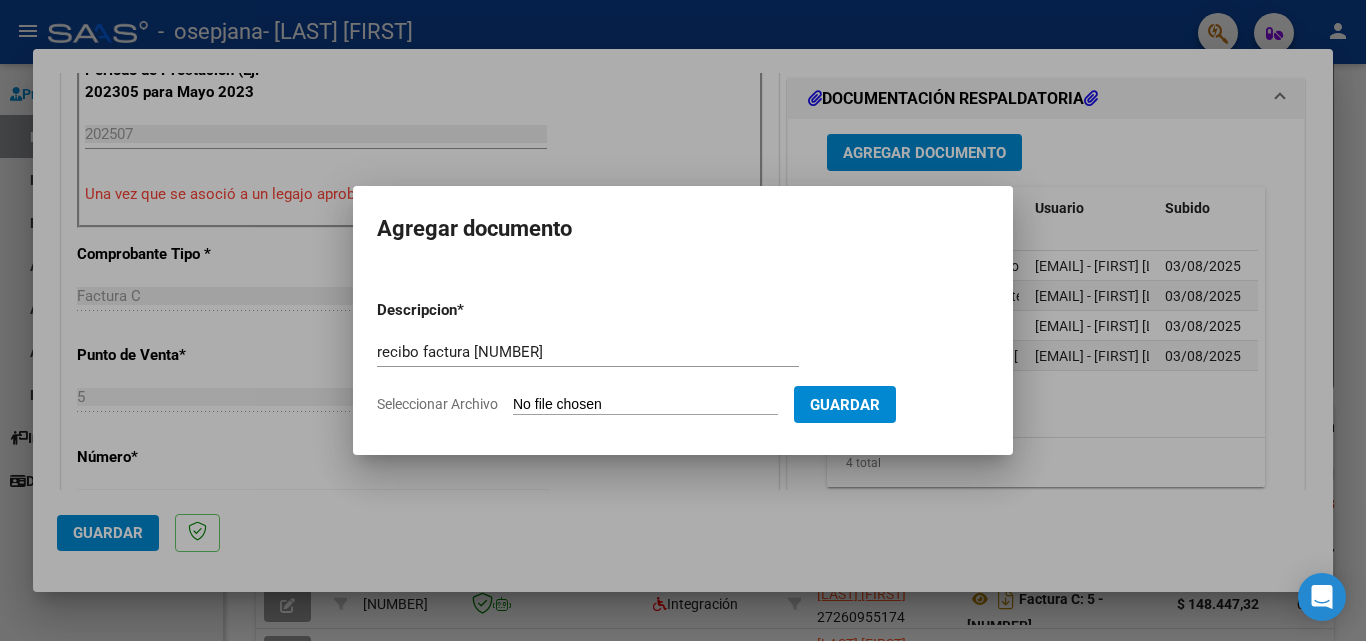 type on "C:\fakepath\recibo factura [NUMBER].pdf" 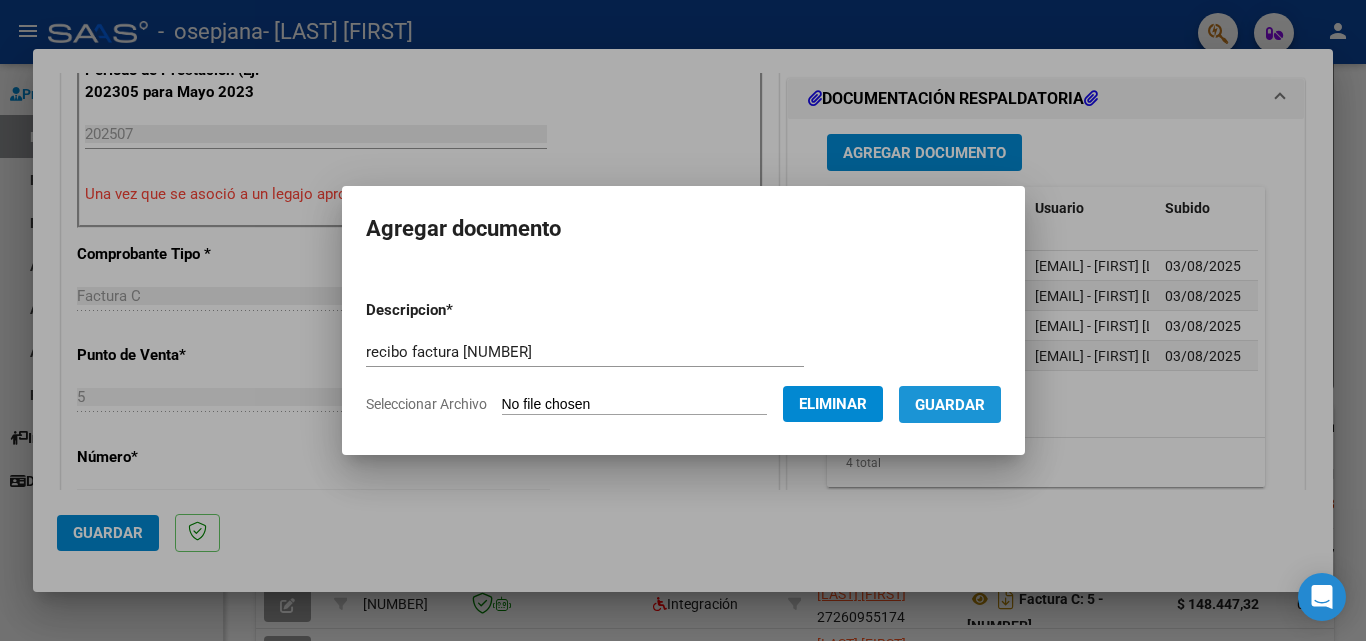 click on "Guardar" at bounding box center [950, 405] 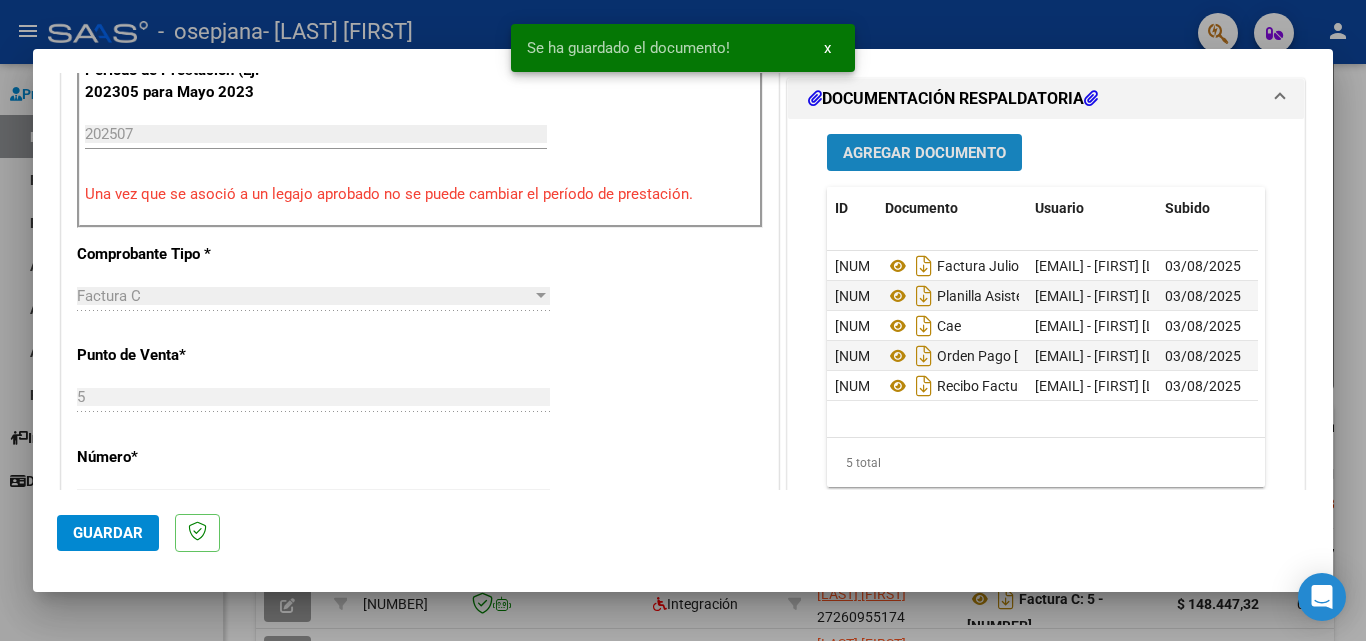 click on "Agregar Documento" at bounding box center (924, 153) 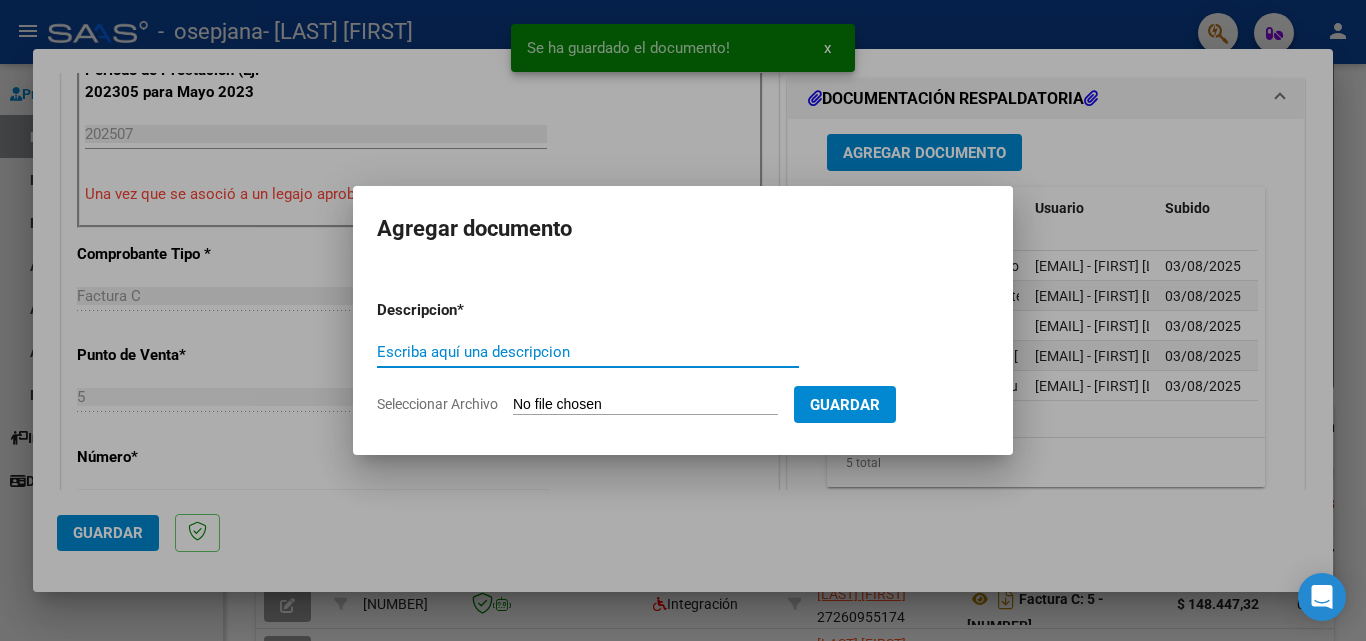 click on "Escriba aquí una descripcion" at bounding box center [588, 352] 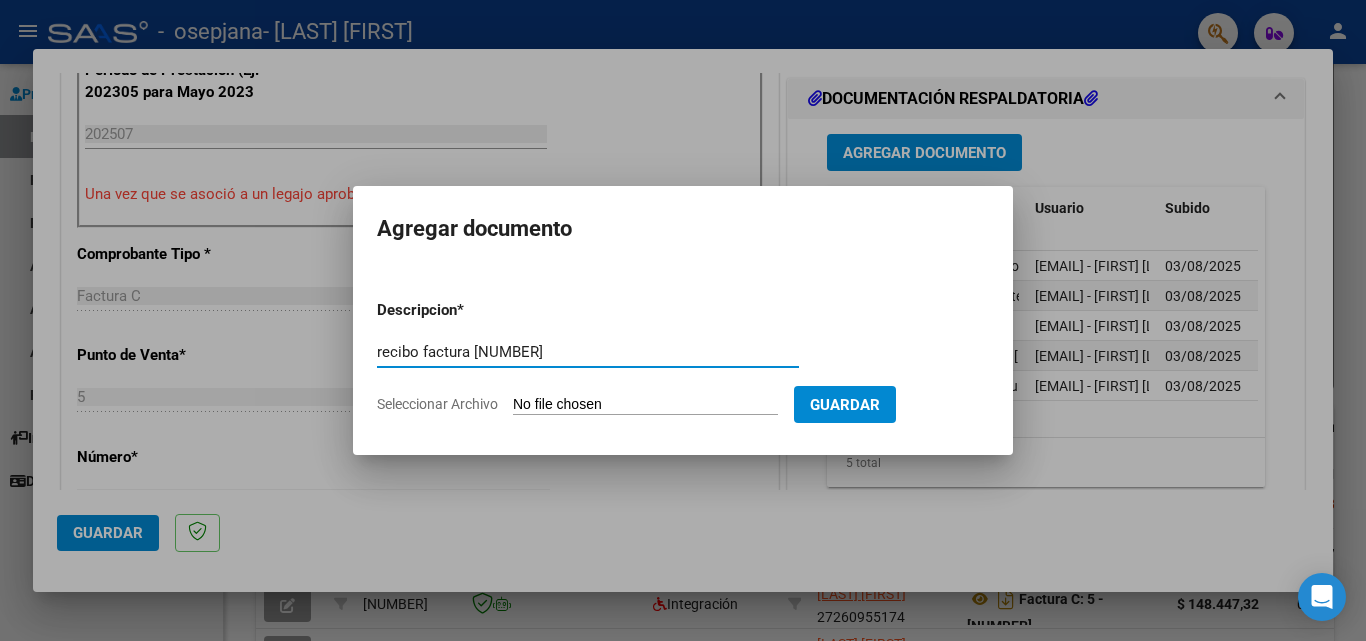 type on "recibo factura [NUMBER]" 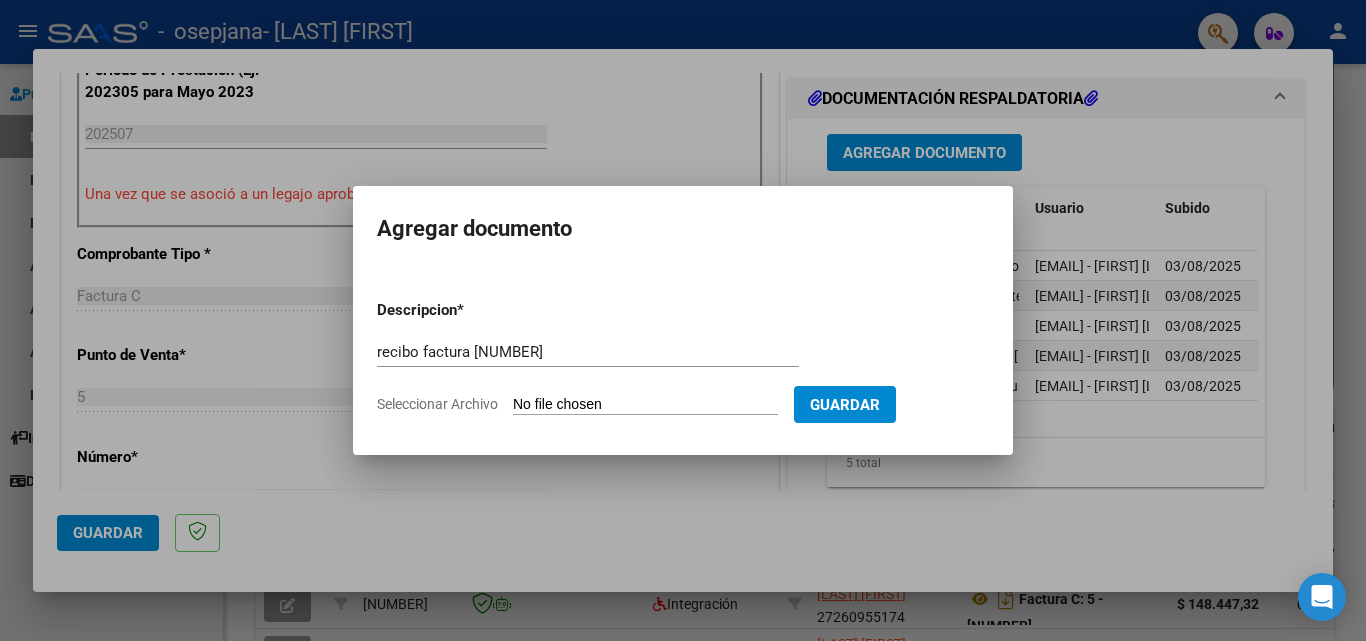 type on "C:\fakepath\recibo factura [NUMBER].pdf" 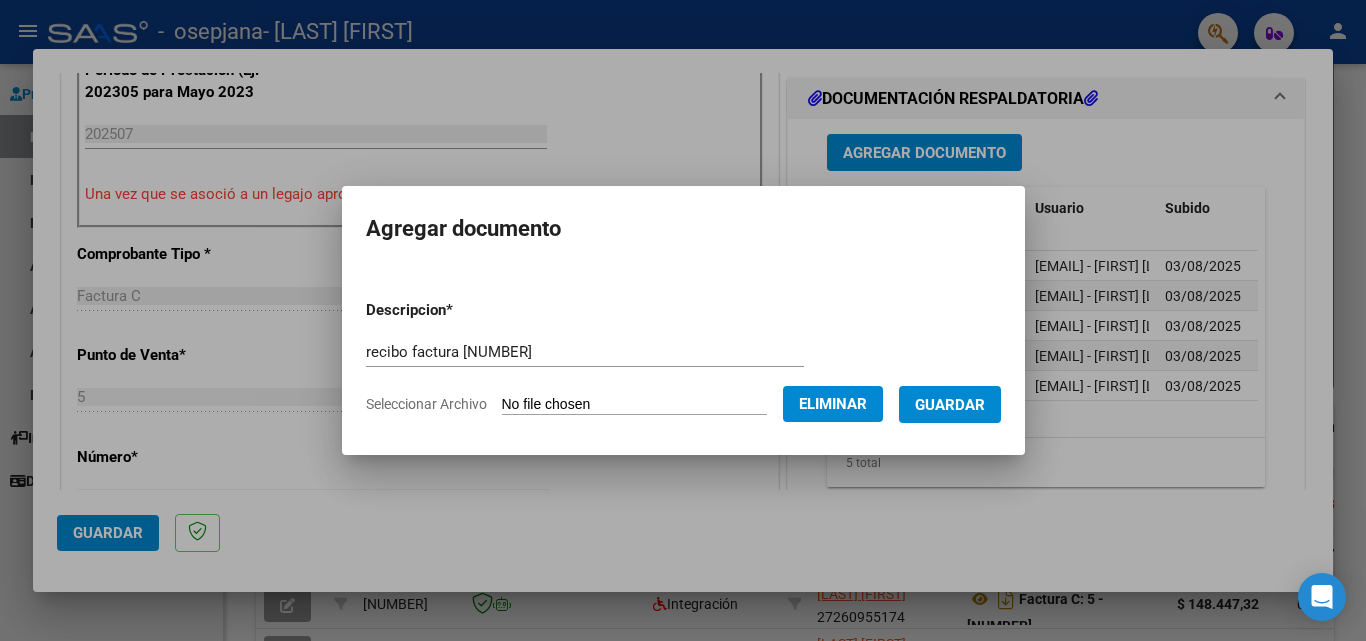 click on "Guardar" at bounding box center [950, 405] 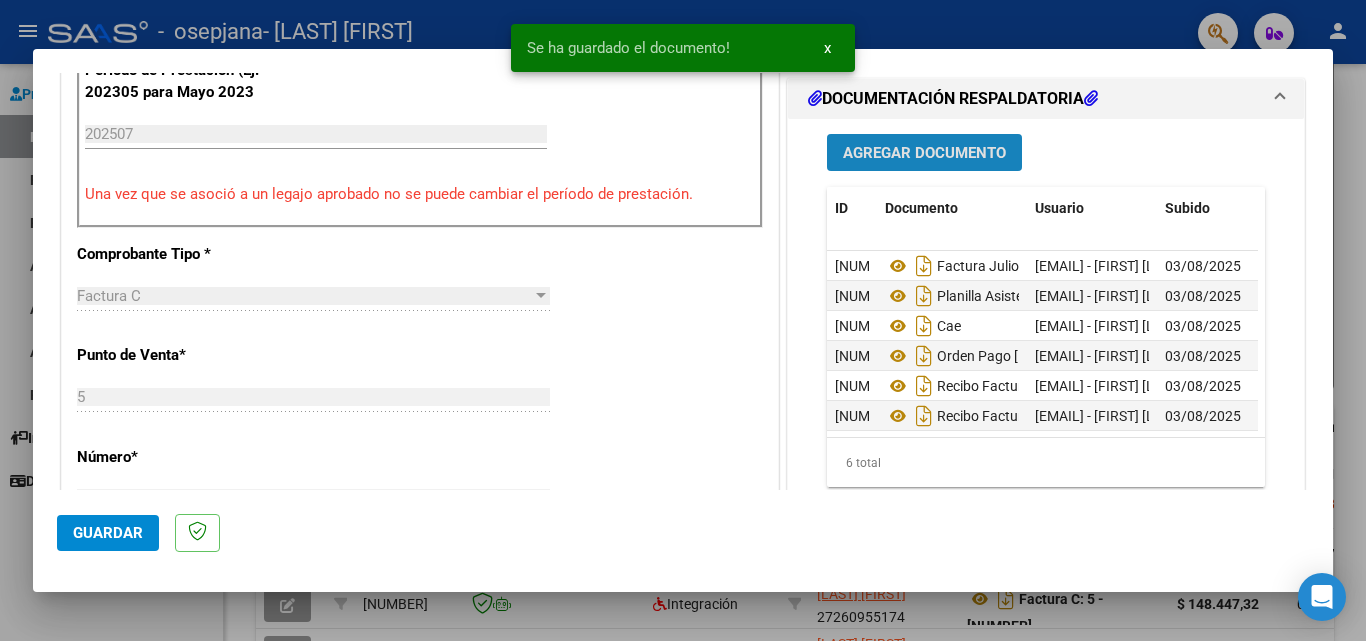 click on "Agregar Documento" at bounding box center (924, 153) 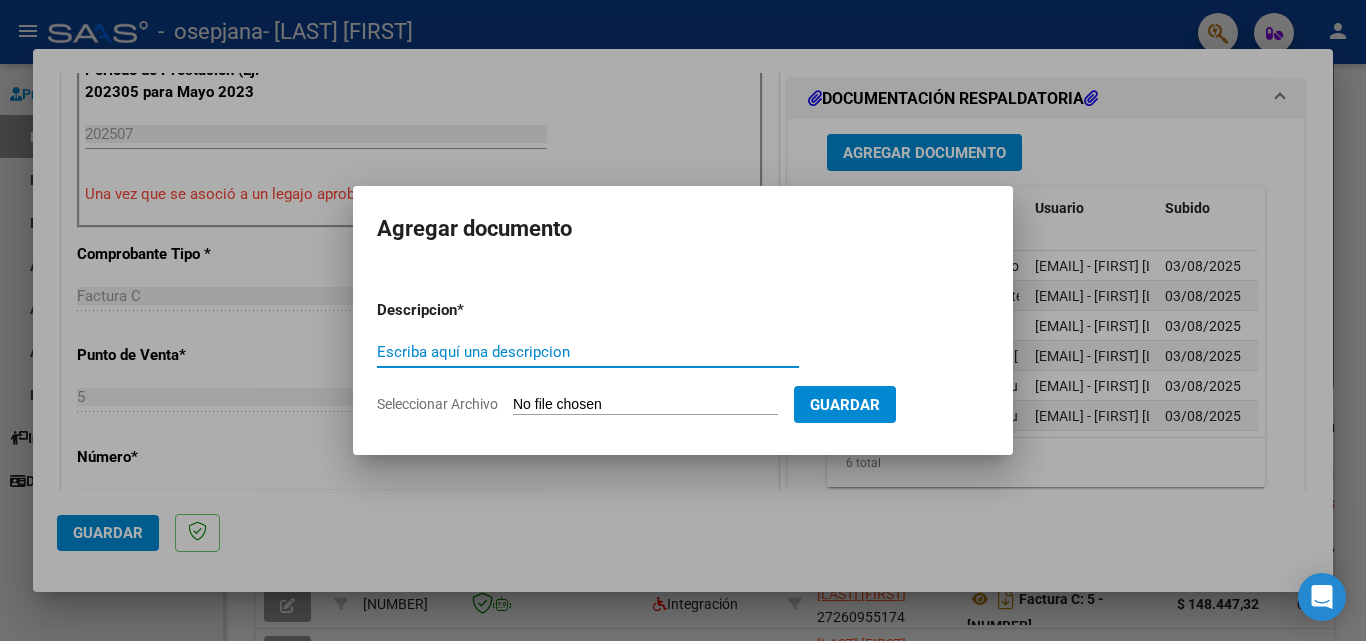 click on "Escriba aquí una descripcion" at bounding box center [588, 352] 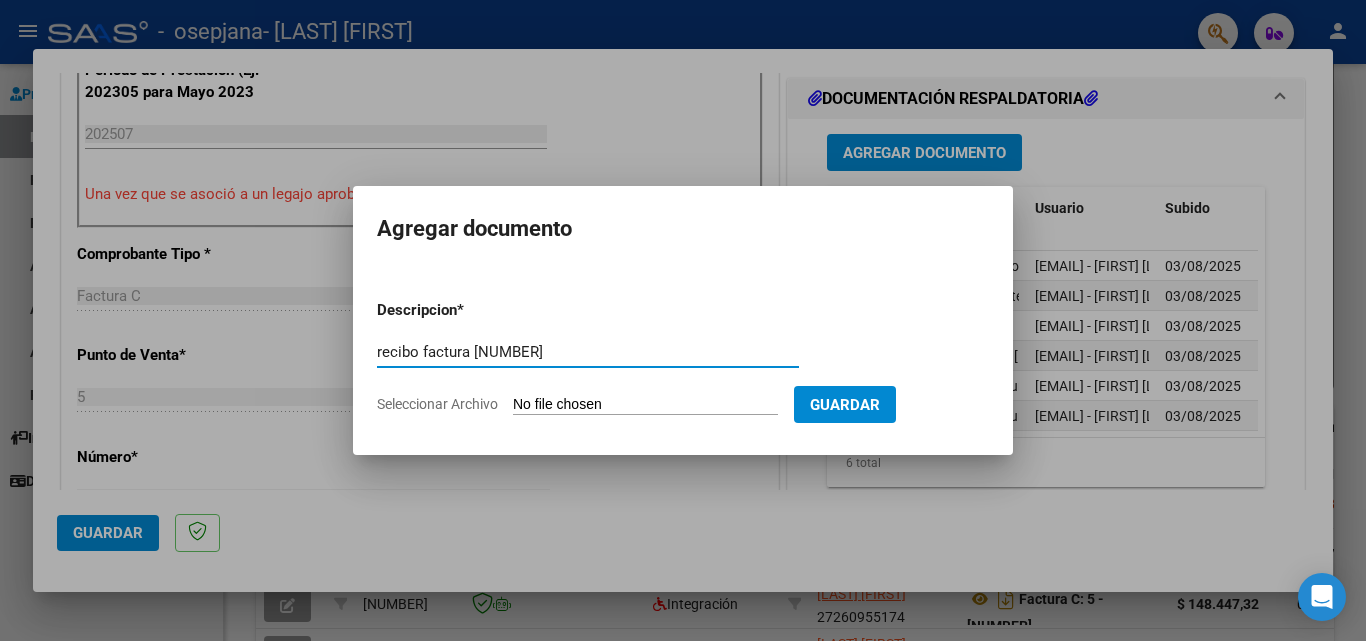 type on "recibo factura [NUMBER]" 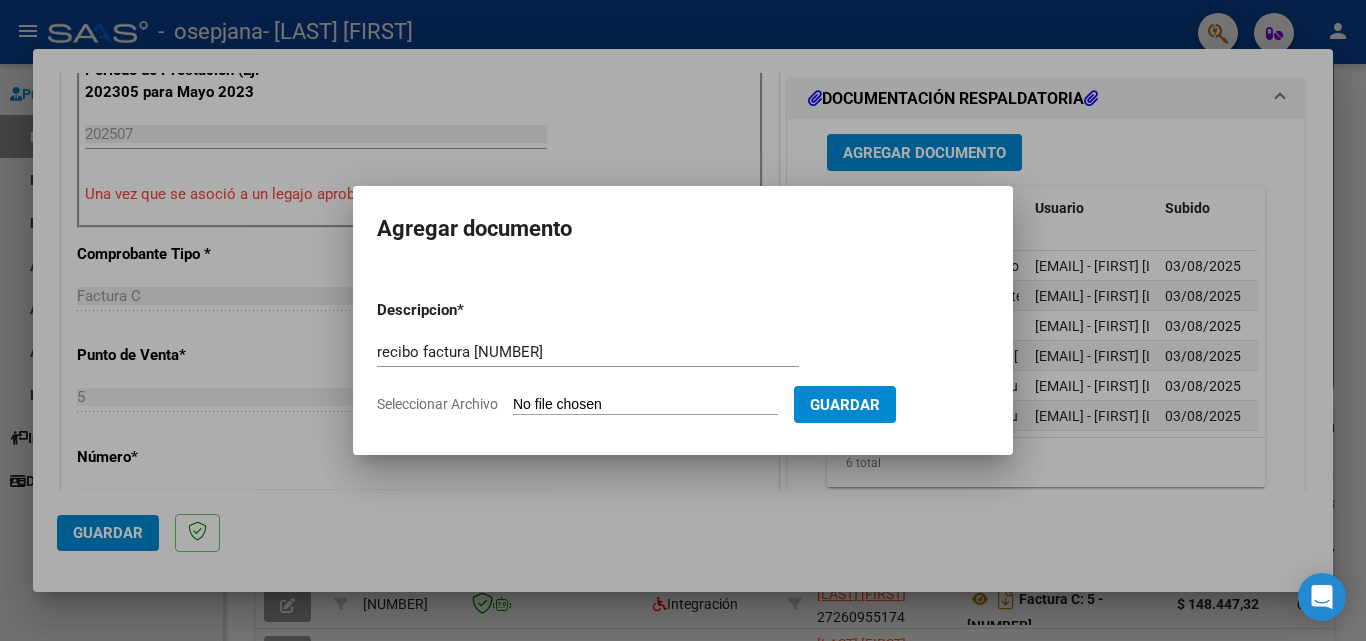 click on "Seleccionar Archivo" at bounding box center [645, 405] 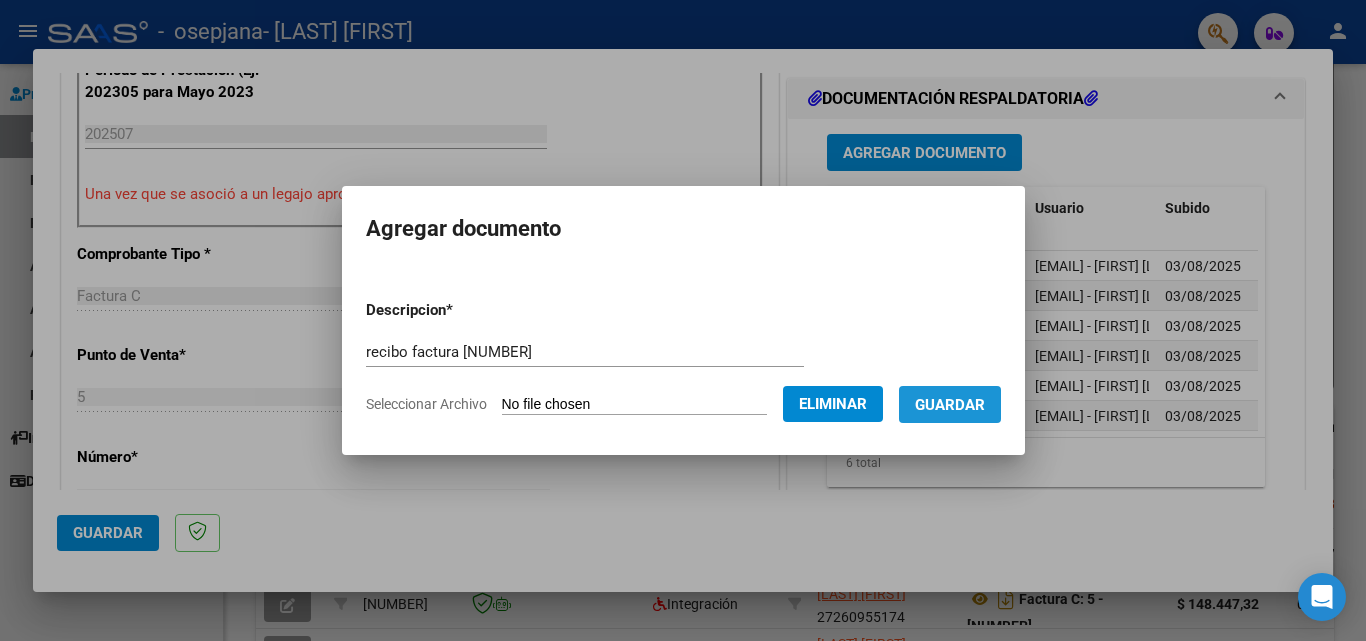 click on "Guardar" at bounding box center [950, 405] 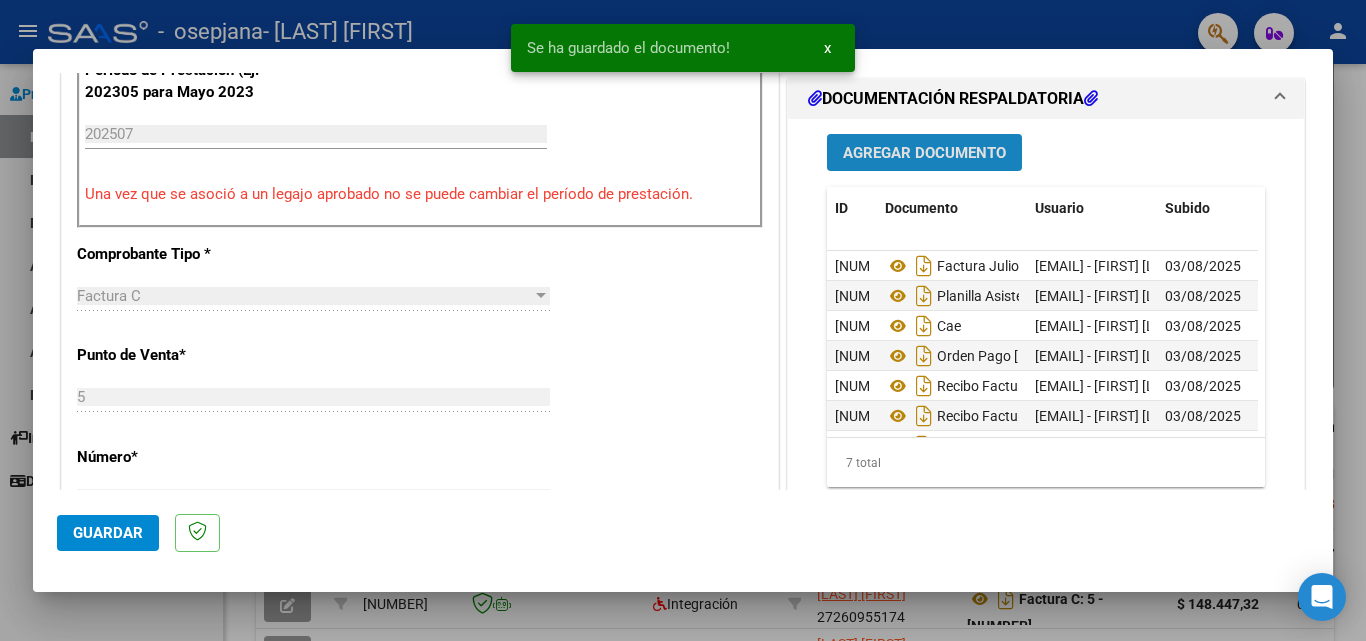 click on "Agregar Documento" at bounding box center (924, 153) 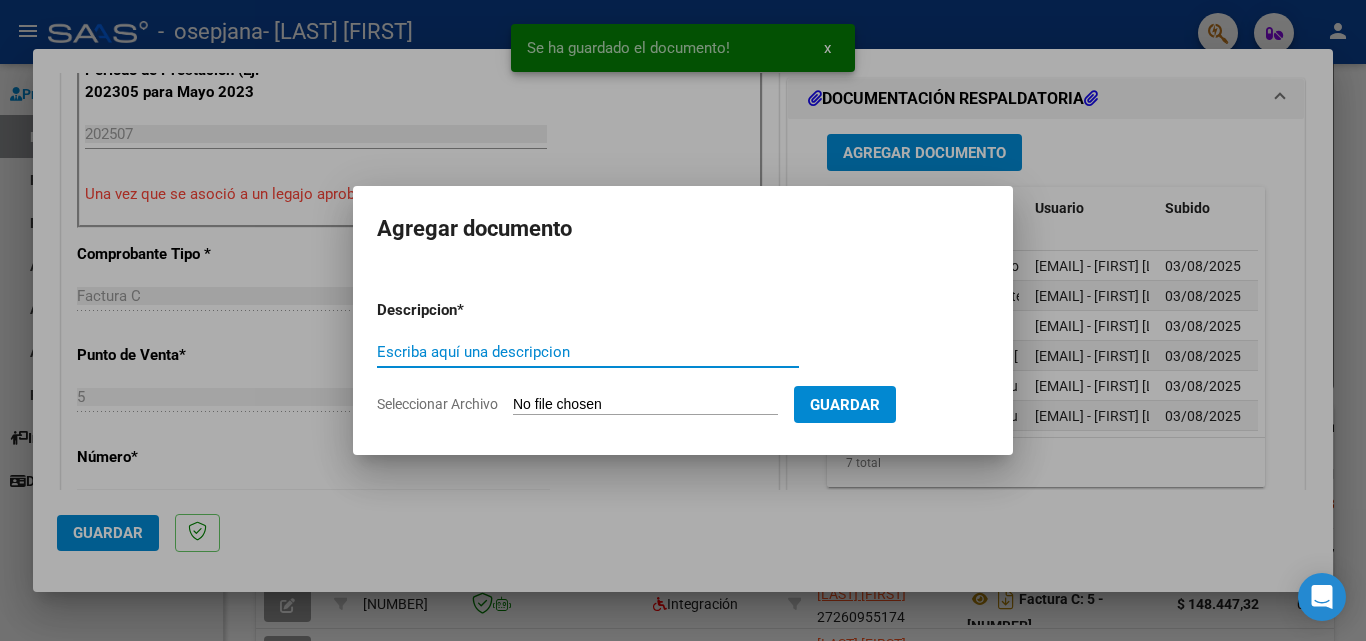 click on "Escriba aquí una descripcion" at bounding box center [588, 352] 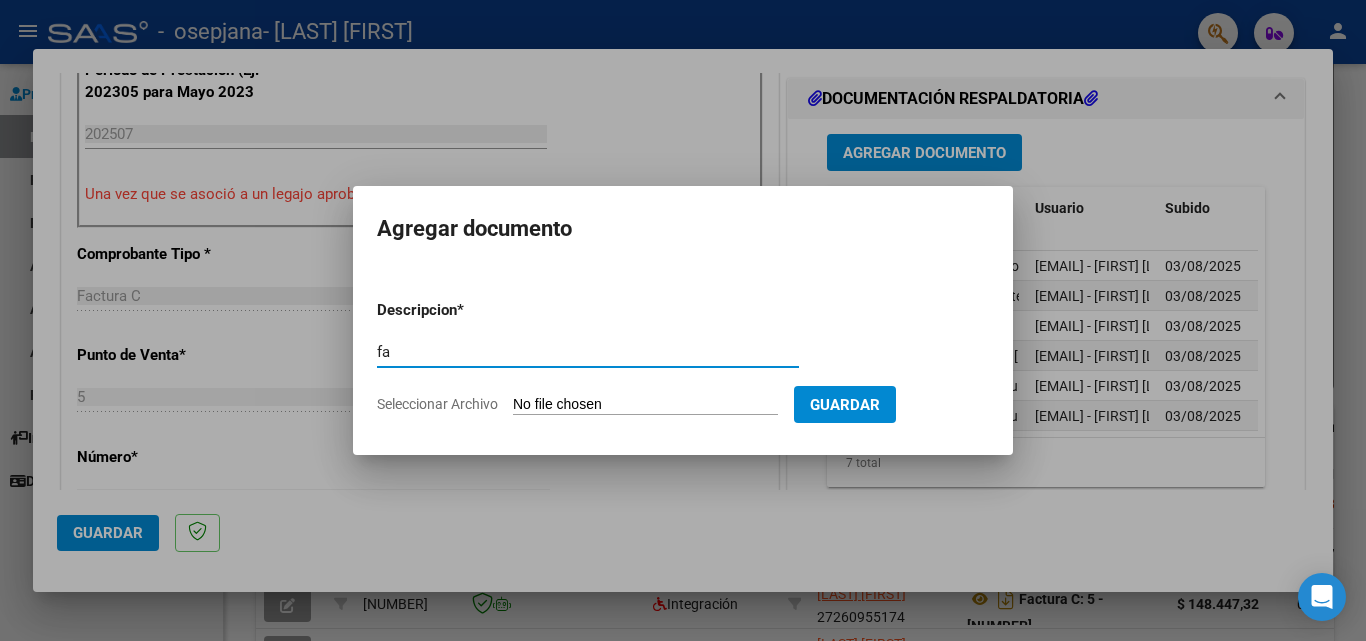 type on "f" 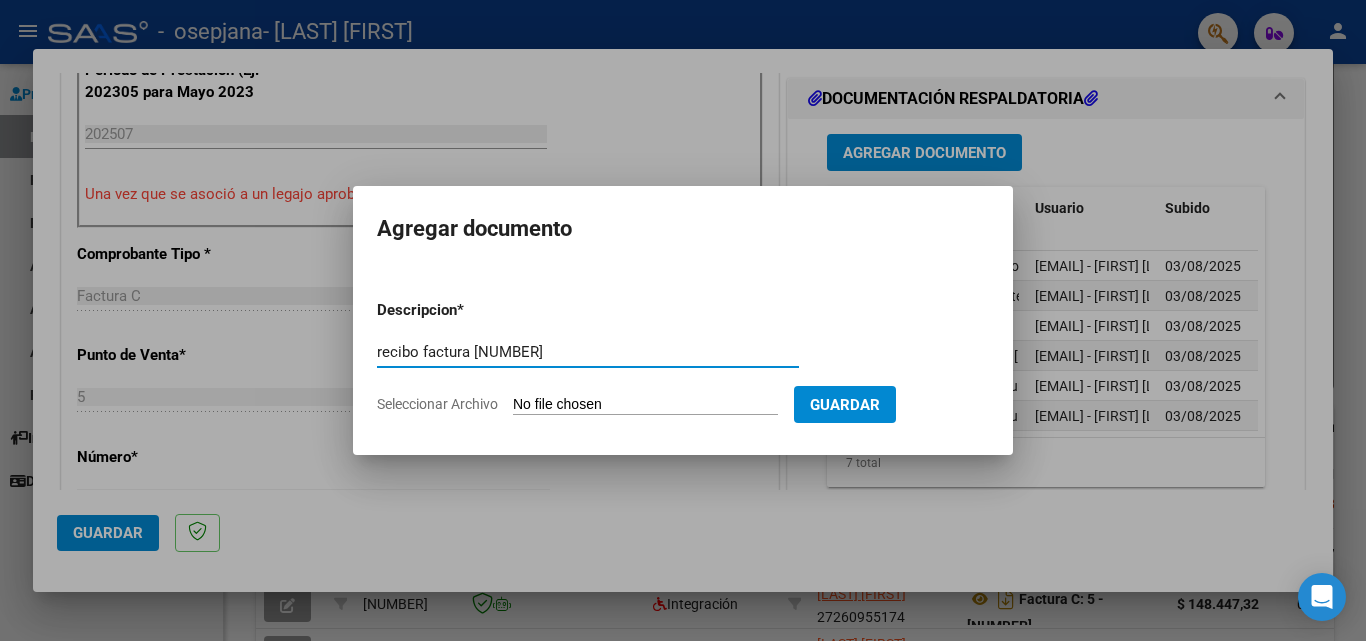 type on "recibo factura [NUMBER]" 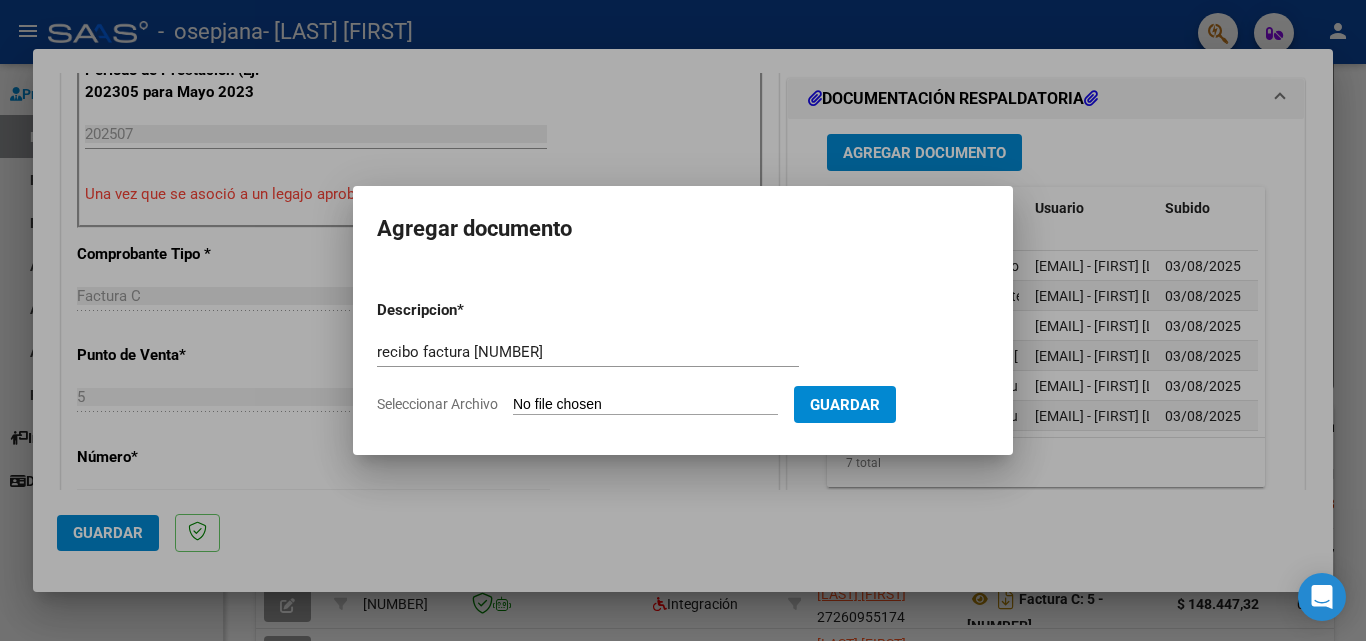 click on "Seleccionar Archivo" at bounding box center (645, 405) 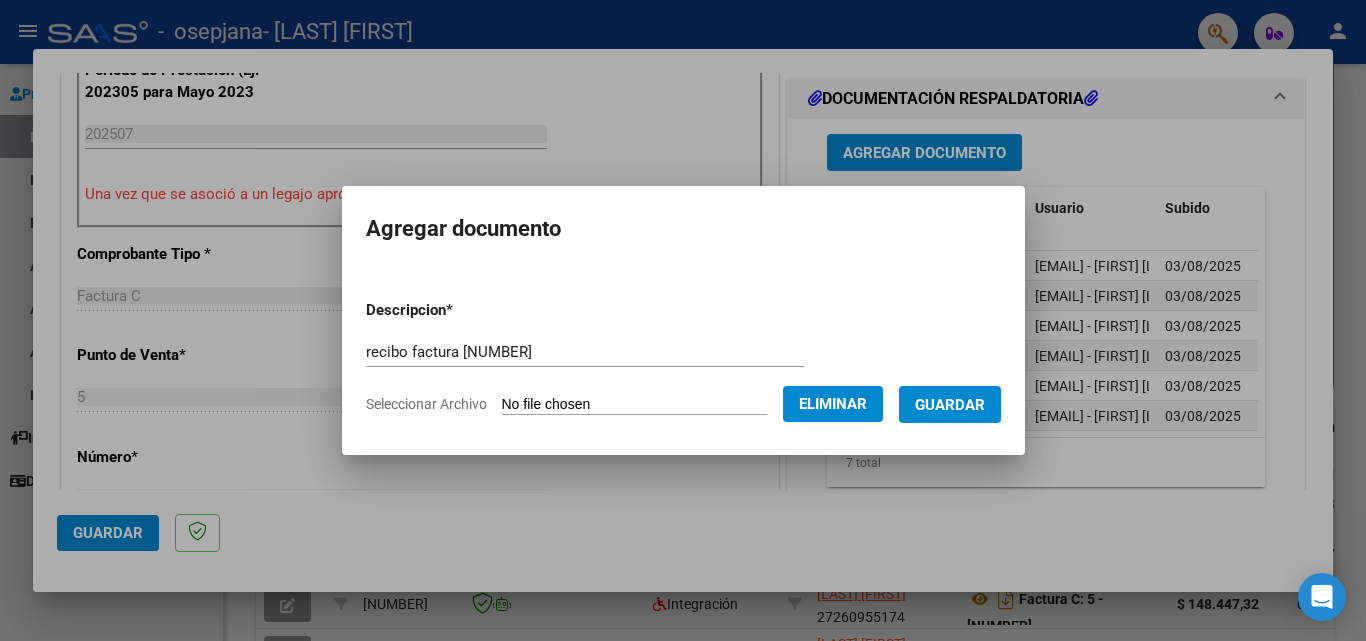 click on "Guardar" at bounding box center [950, 405] 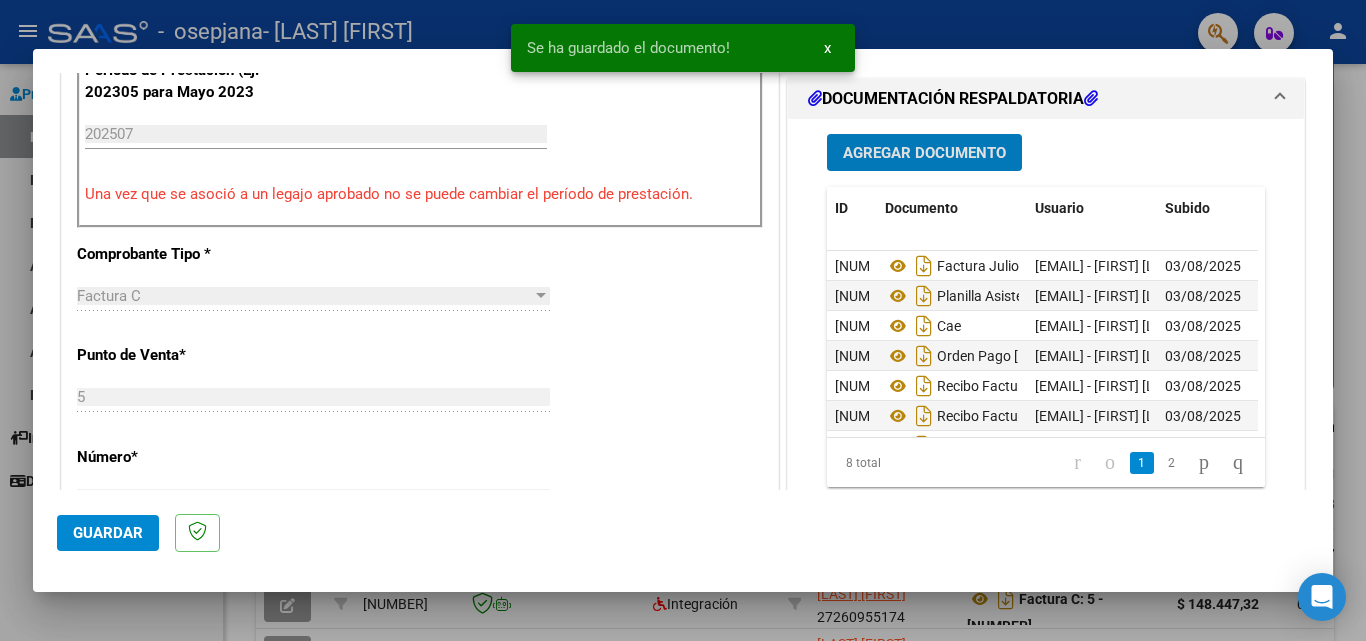 click on "Agregar Documento" at bounding box center [924, 153] 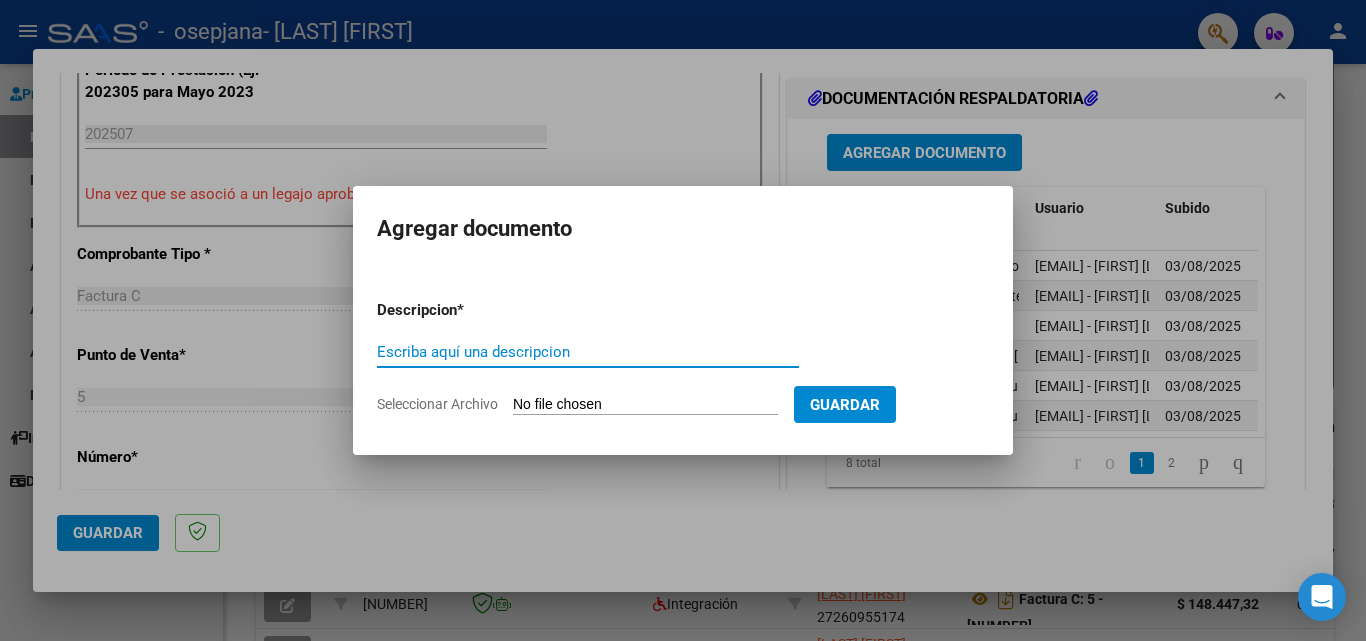 click on "Escriba aquí una descripcion" at bounding box center (588, 352) 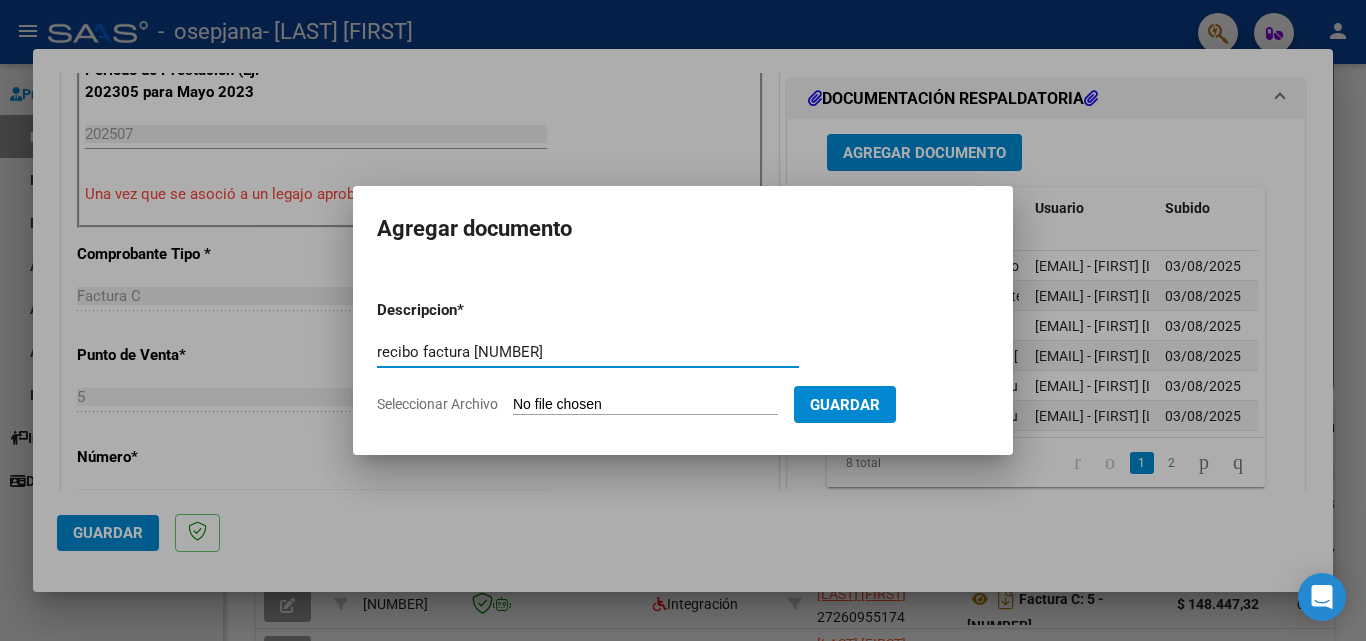 click on "recibo factura [NUMBER]" at bounding box center (588, 352) 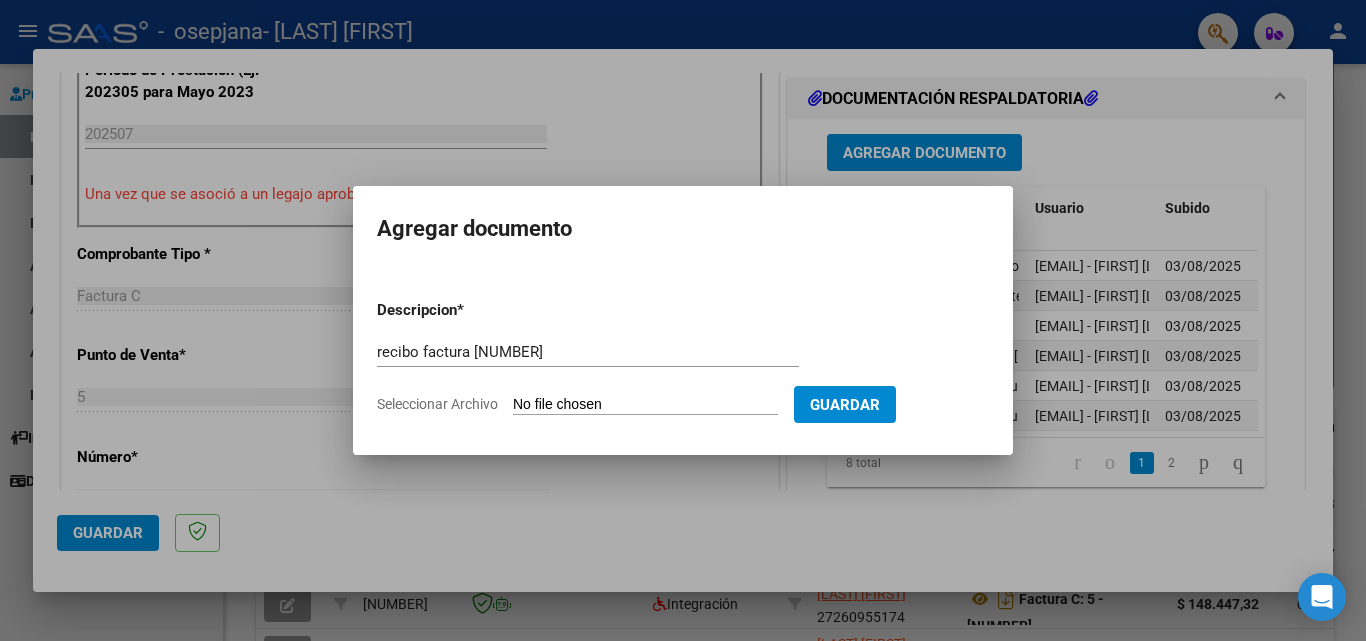 type on "C:\fakepath\recibo factura [NUMBER].pdf" 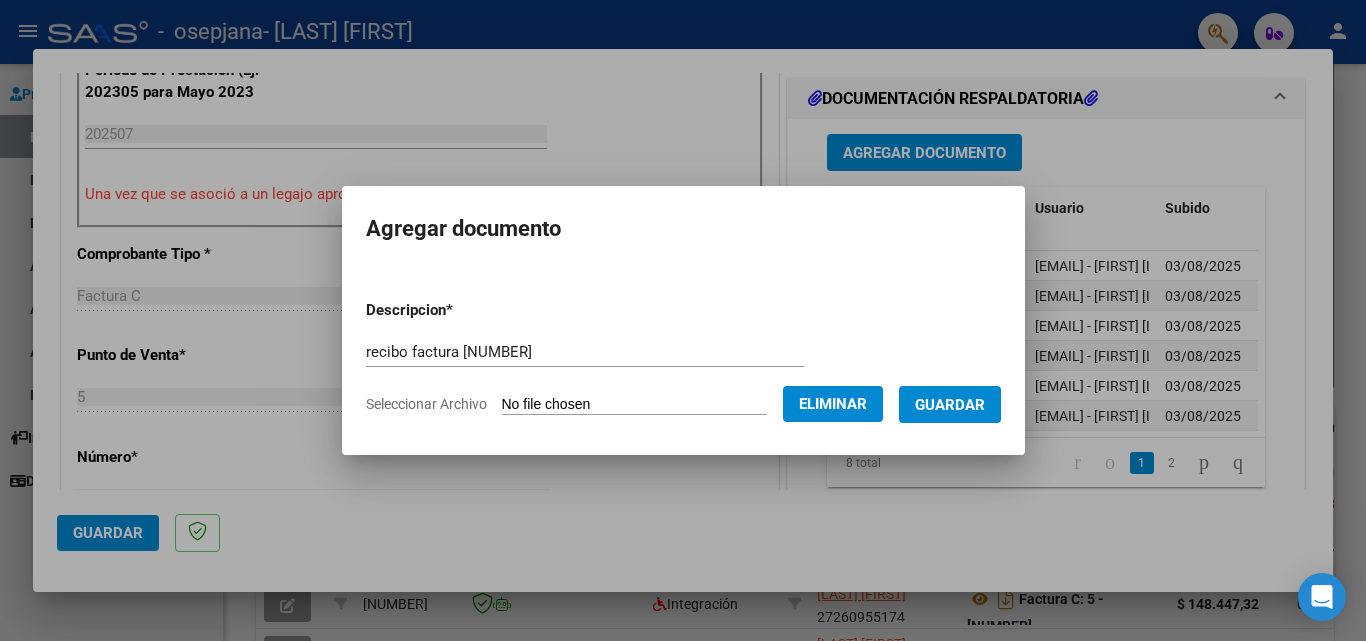 click on "Guardar" at bounding box center [950, 405] 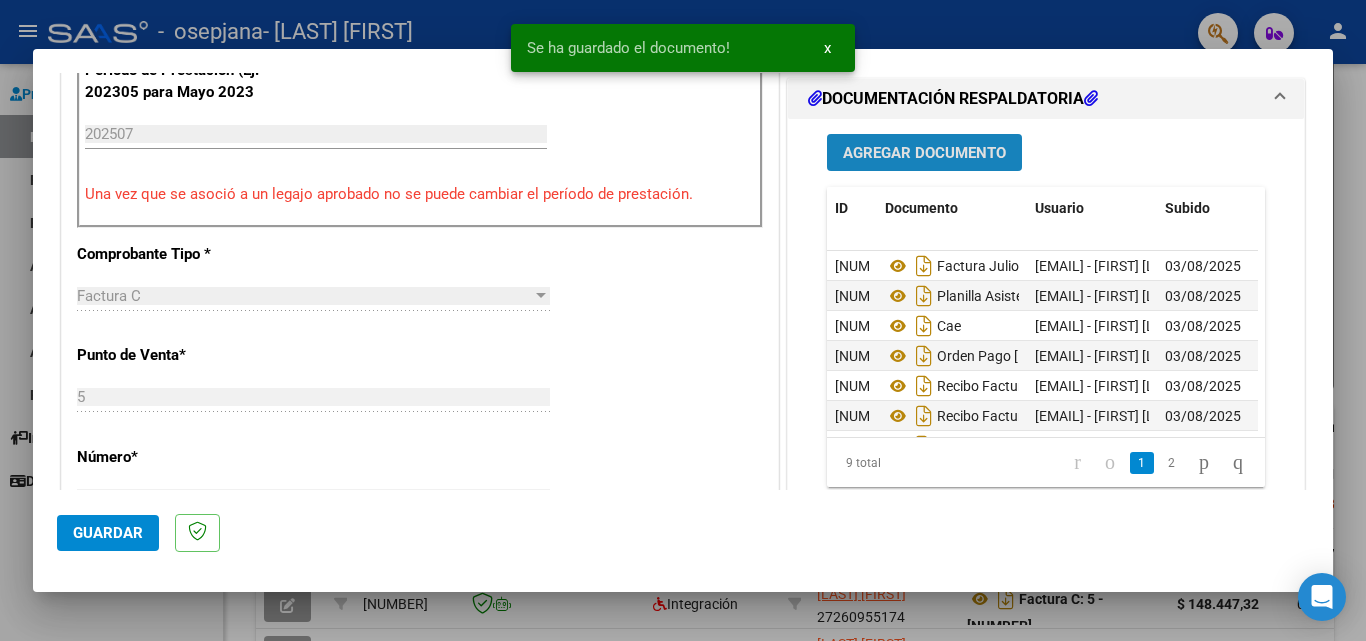 click on "Agregar Documento" at bounding box center (924, 153) 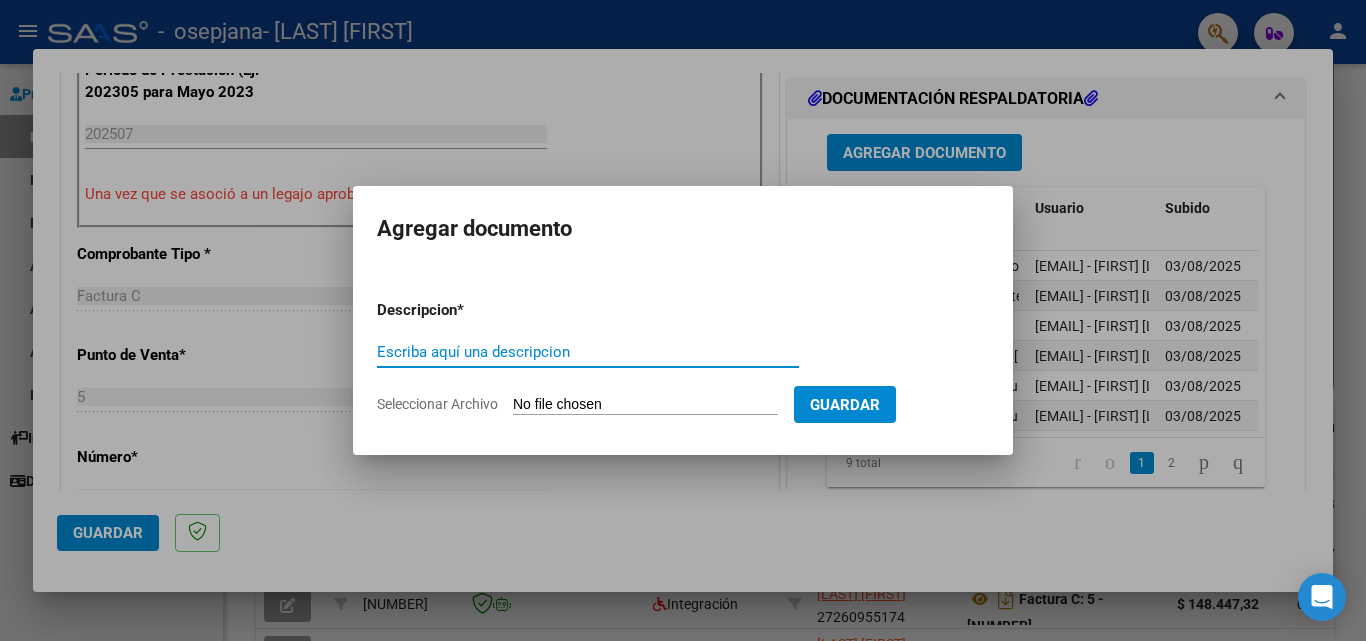click on "Escriba aquí una descripcion" at bounding box center (588, 352) 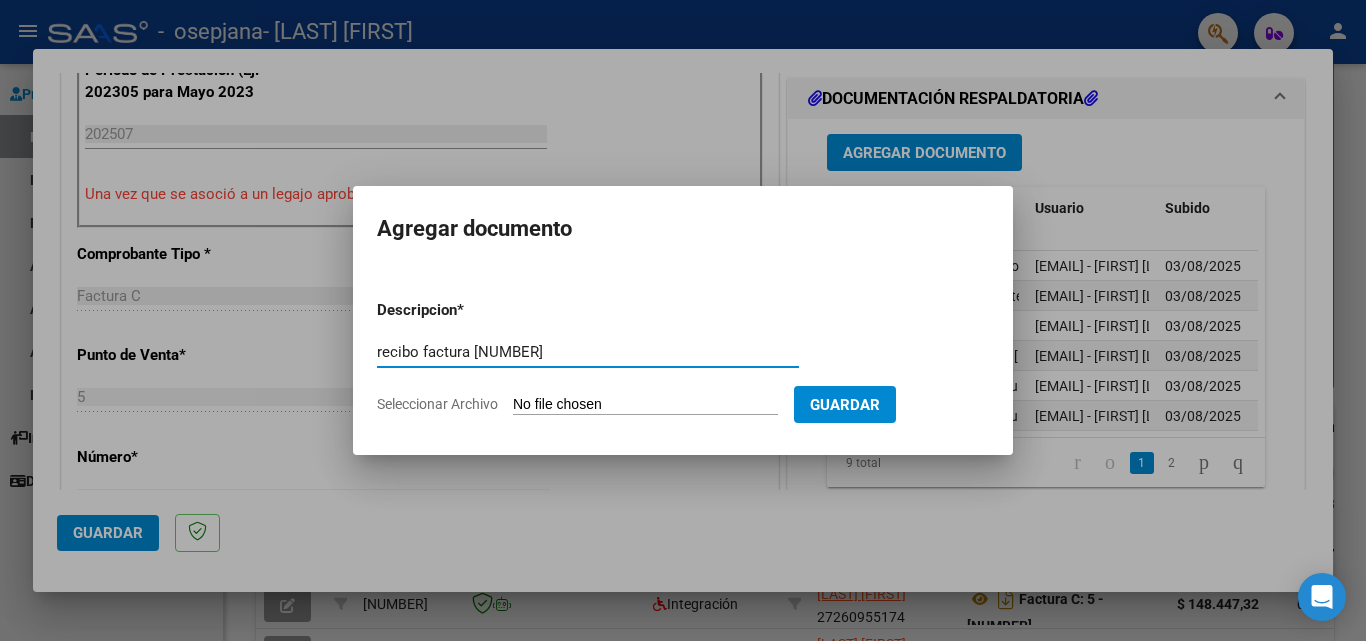 type on "recibo factura [NUMBER]" 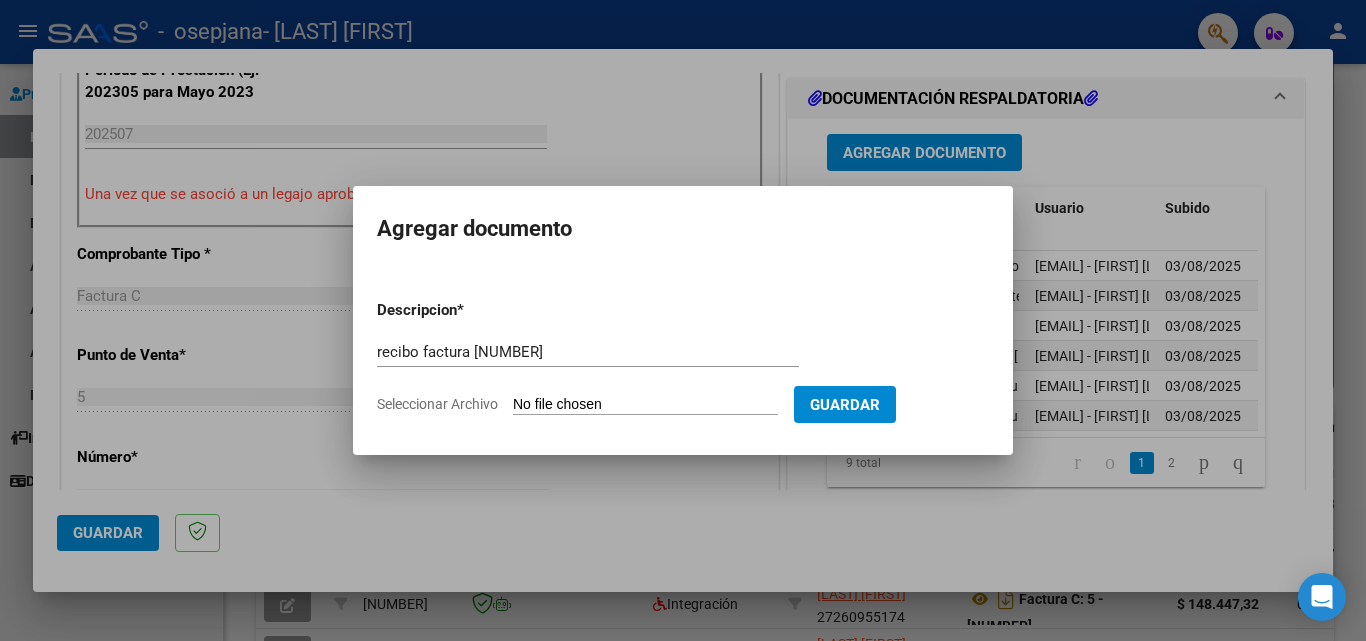 click on "Seleccionar Archivo" at bounding box center (645, 405) 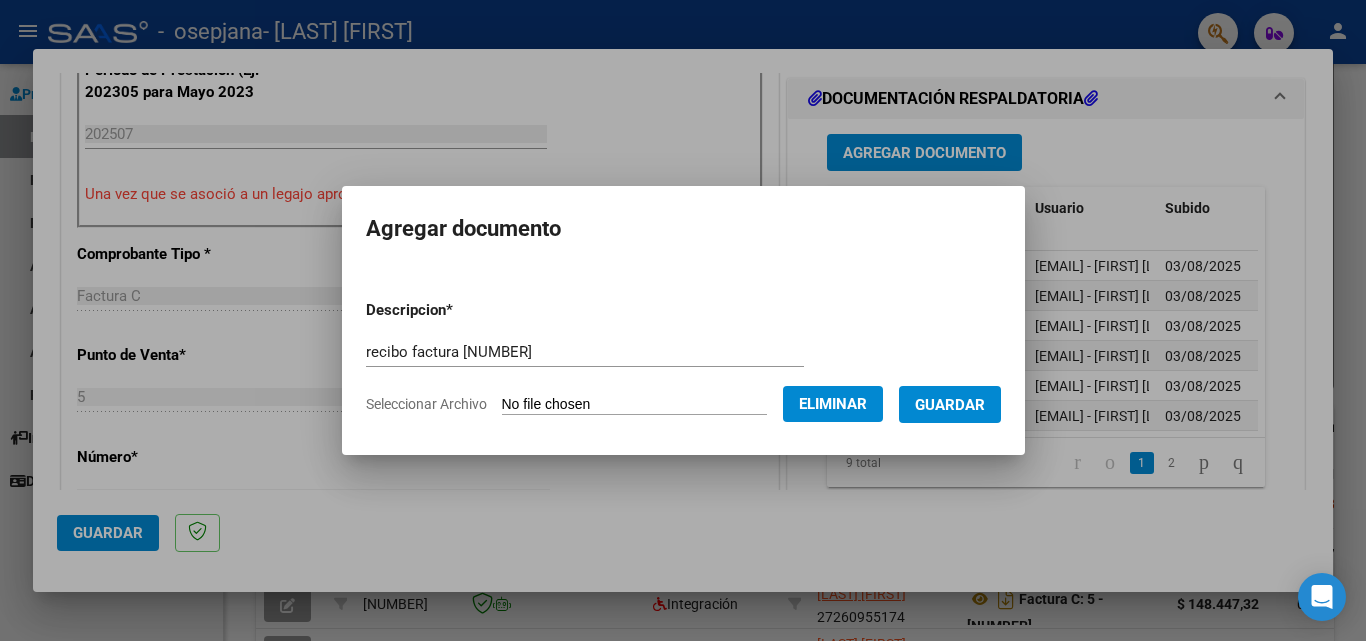 click on "Guardar" at bounding box center (950, 405) 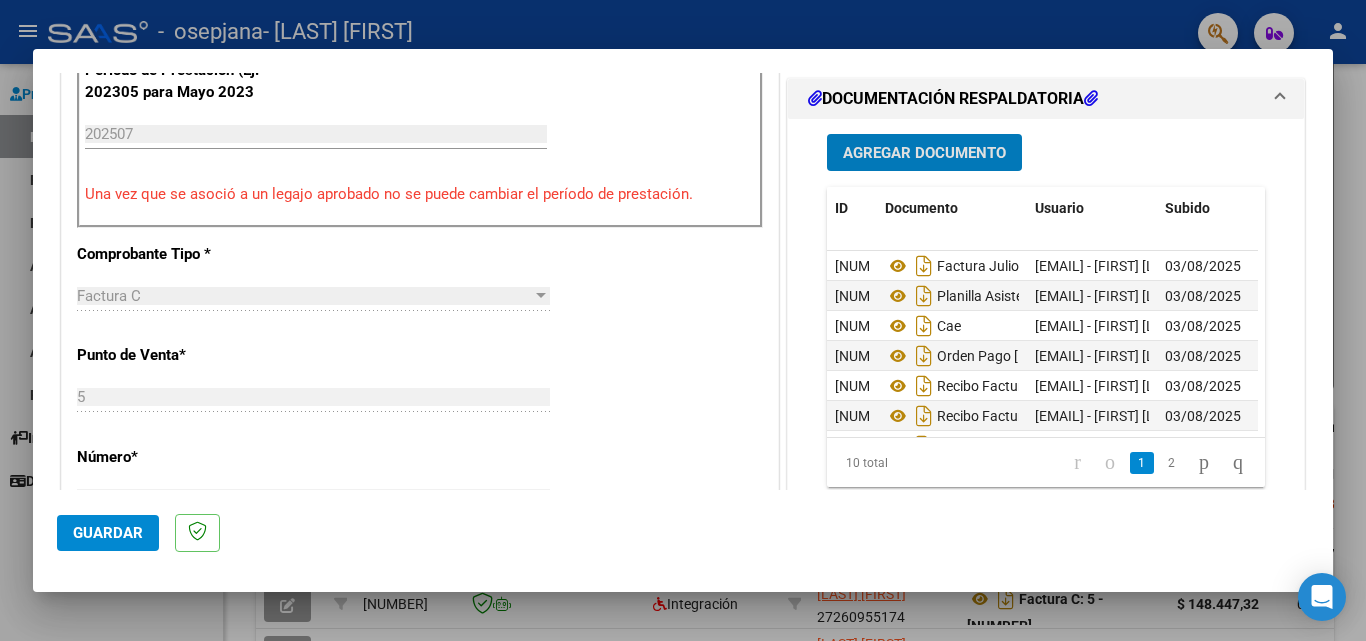 click on "Guardar" 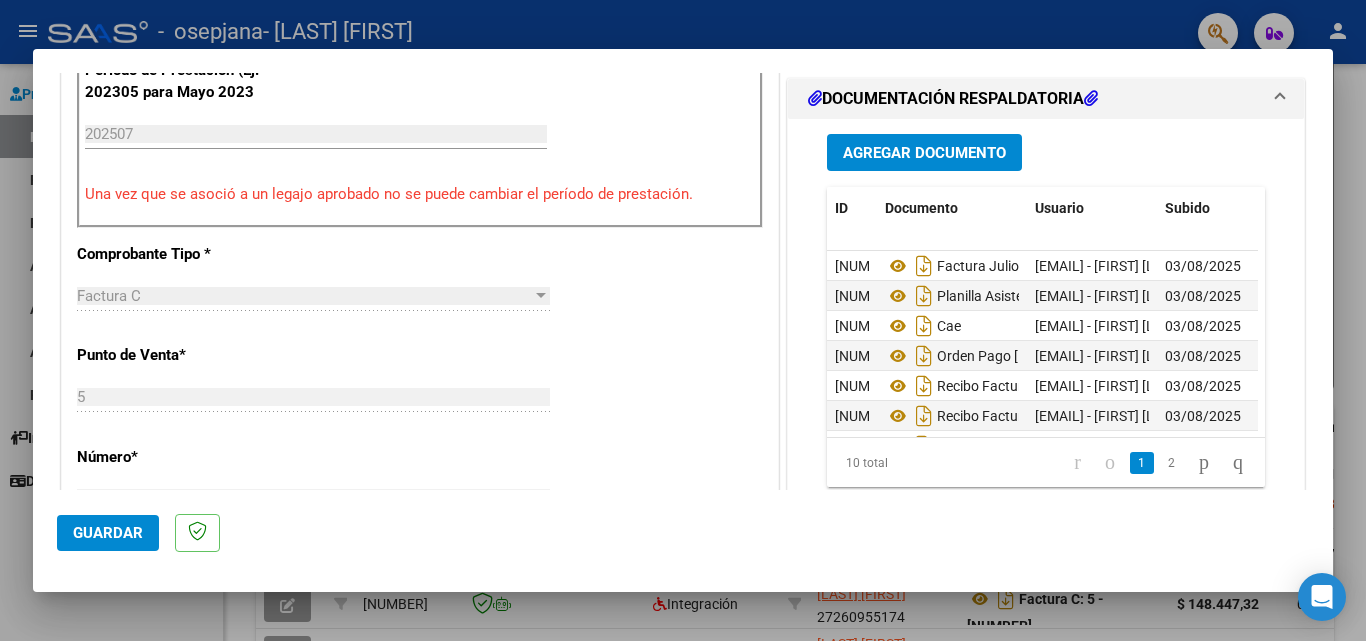 click at bounding box center (683, 320) 